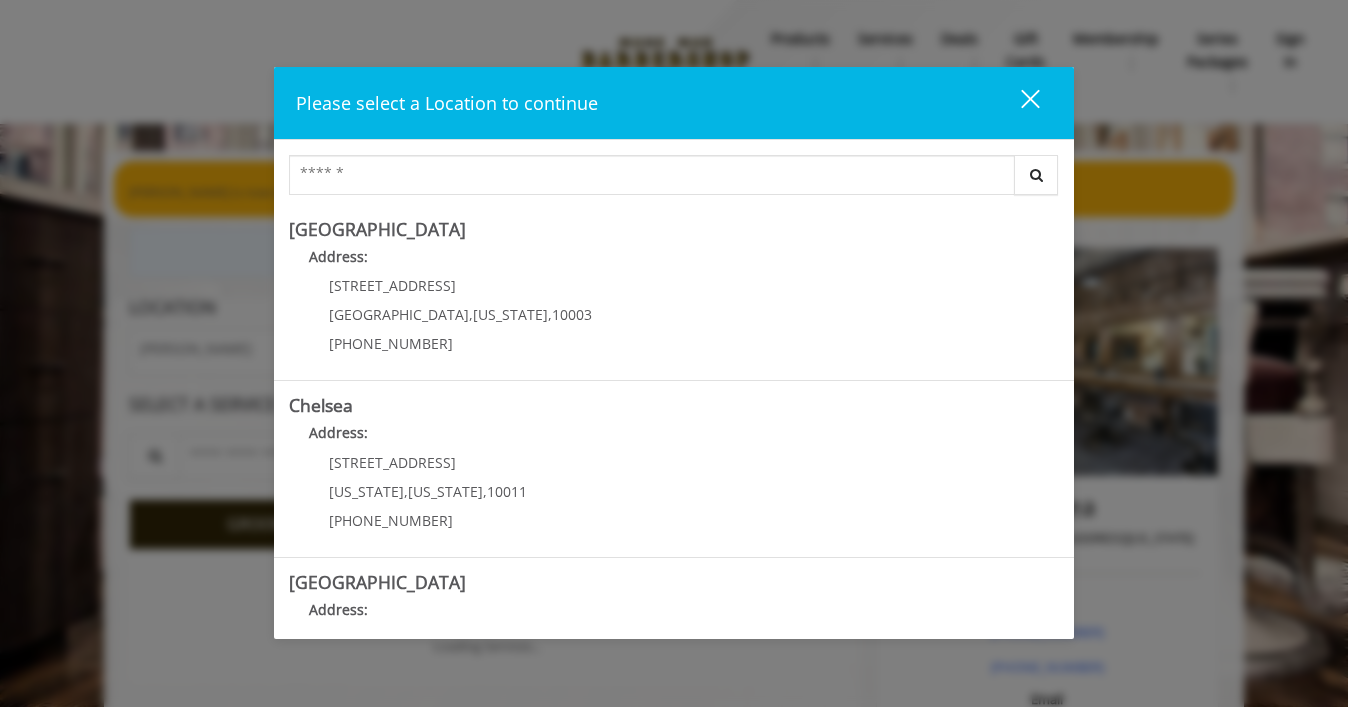scroll, scrollTop: 0, scrollLeft: 0, axis: both 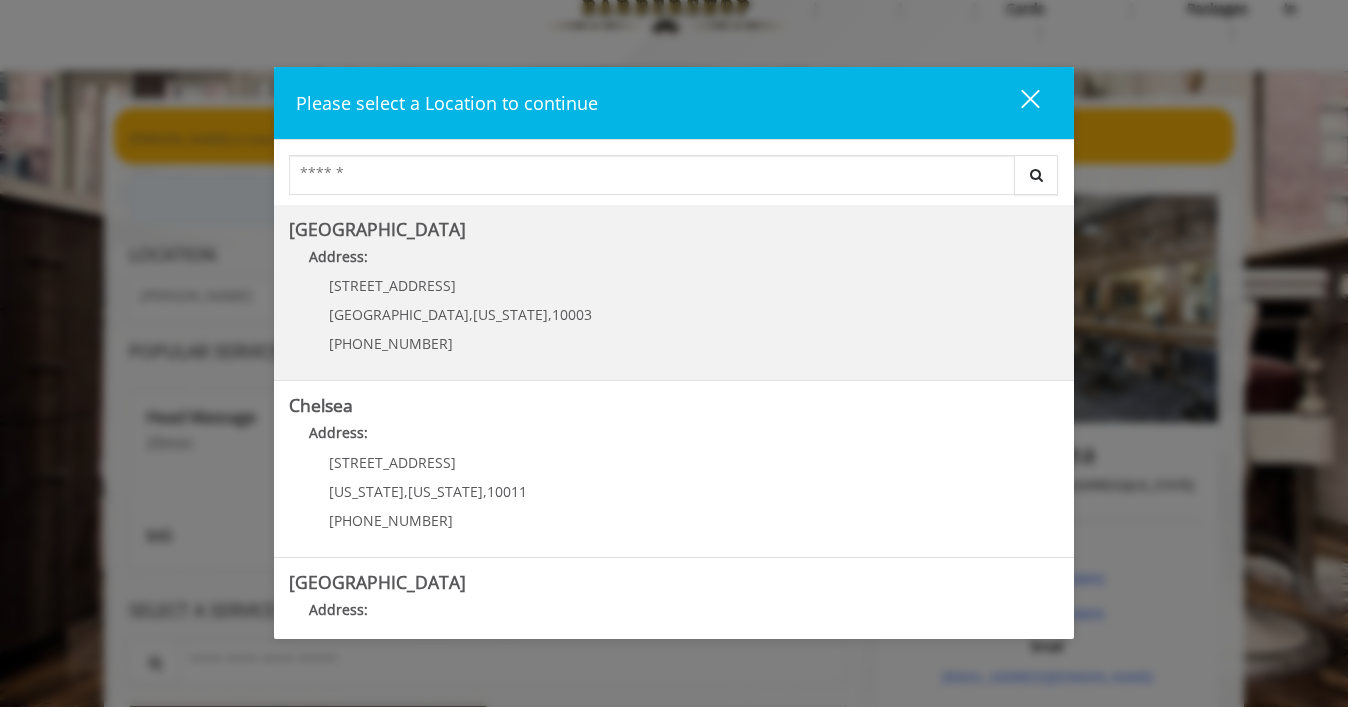 click on "Address:" at bounding box center (674, 262) 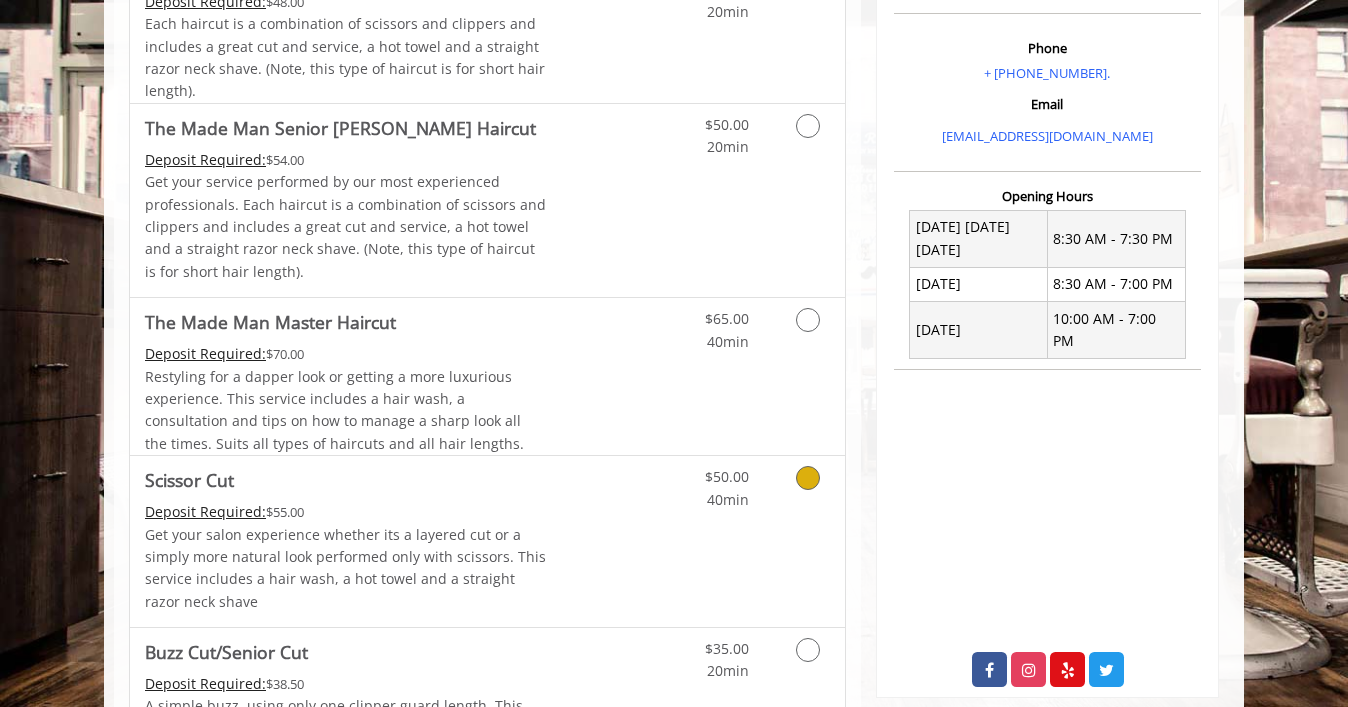 scroll, scrollTop: 603, scrollLeft: 0, axis: vertical 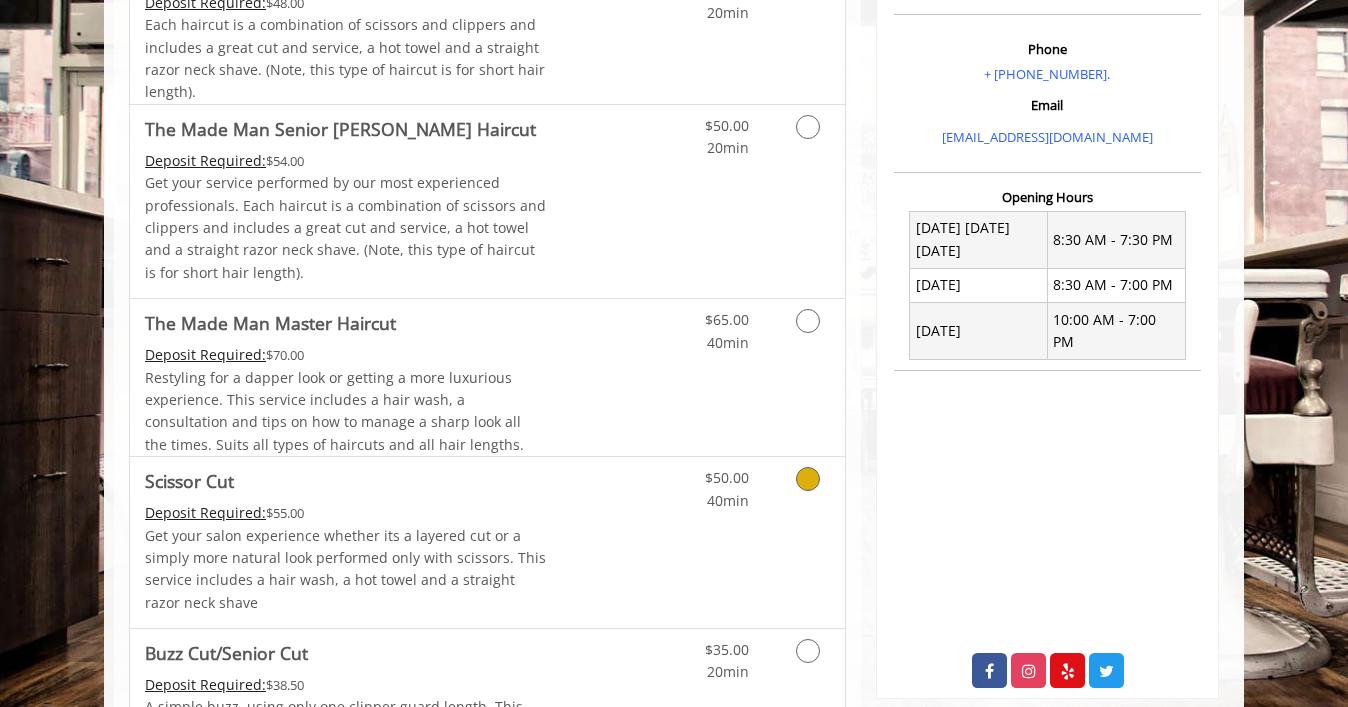 click on "Get your salon experience whether its a layered cut or a simply more natural look performed only with scissors. This service includes a hair wash, a hot towel and a straight razor neck shave" at bounding box center (346, 570) 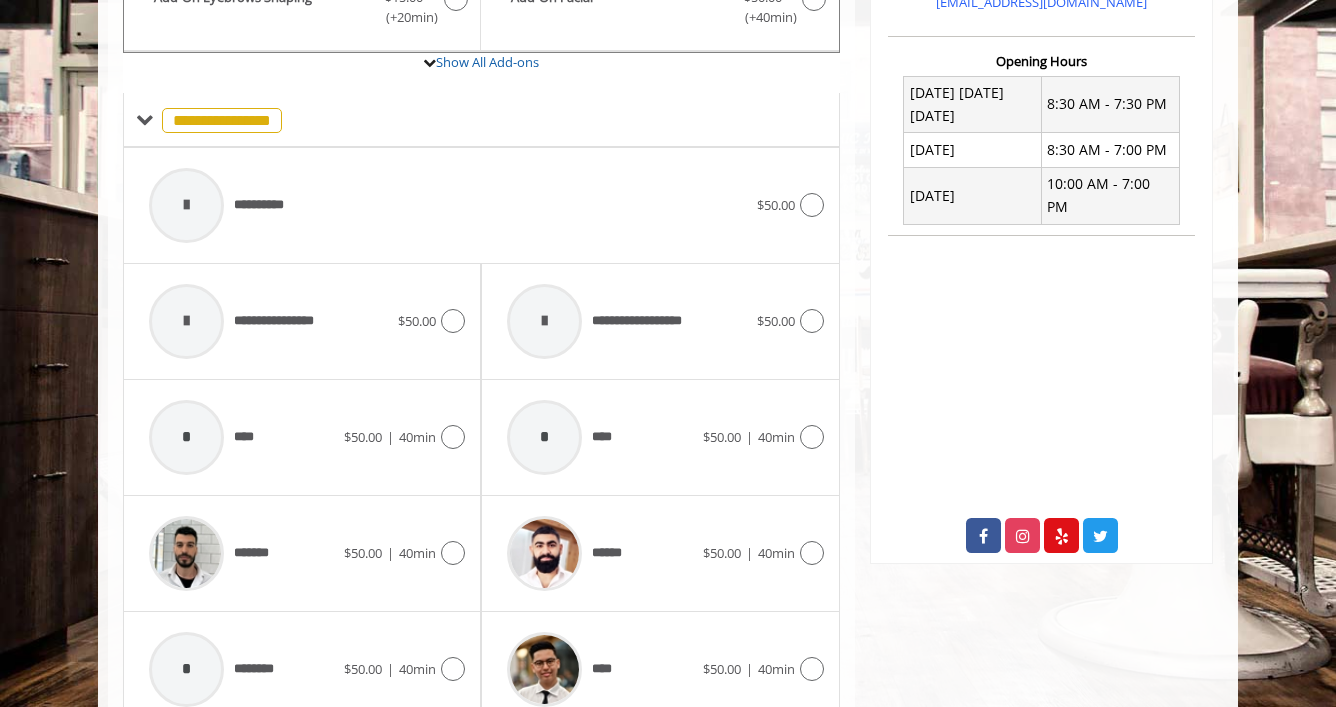 scroll, scrollTop: 737, scrollLeft: 0, axis: vertical 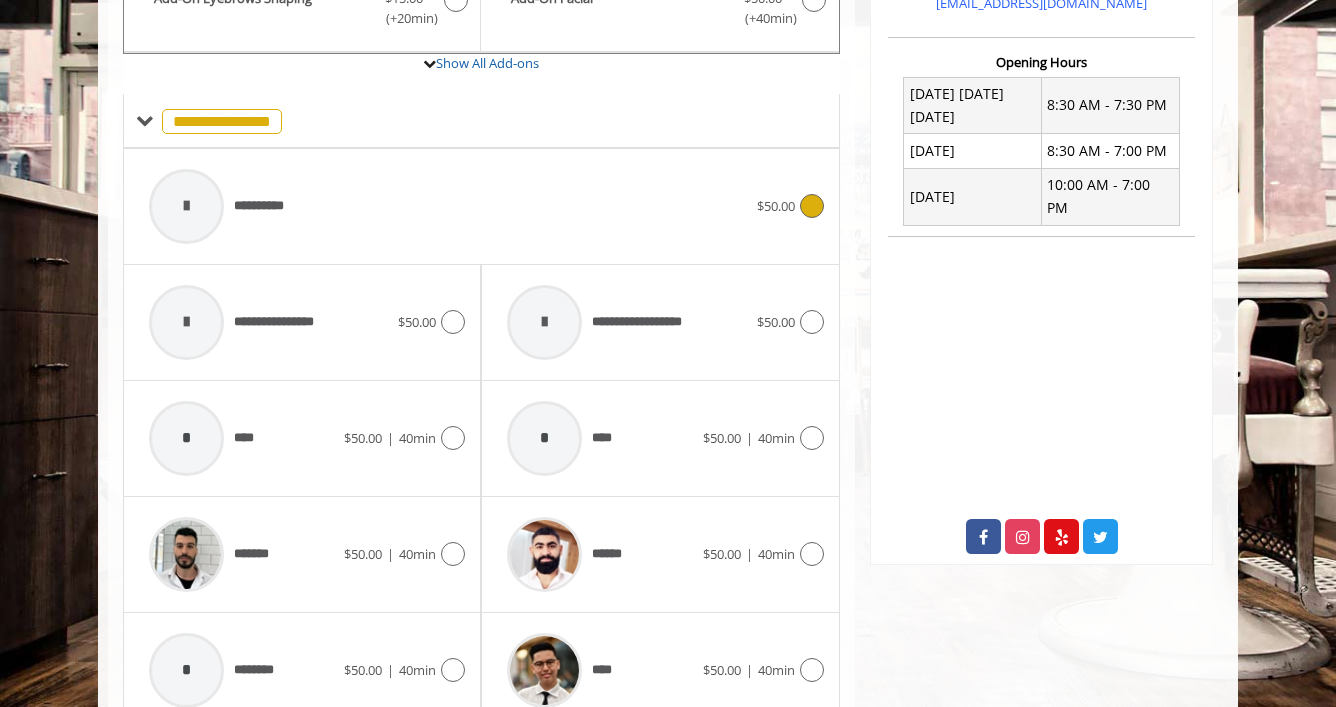 click on "**********" at bounding box center (448, 206) 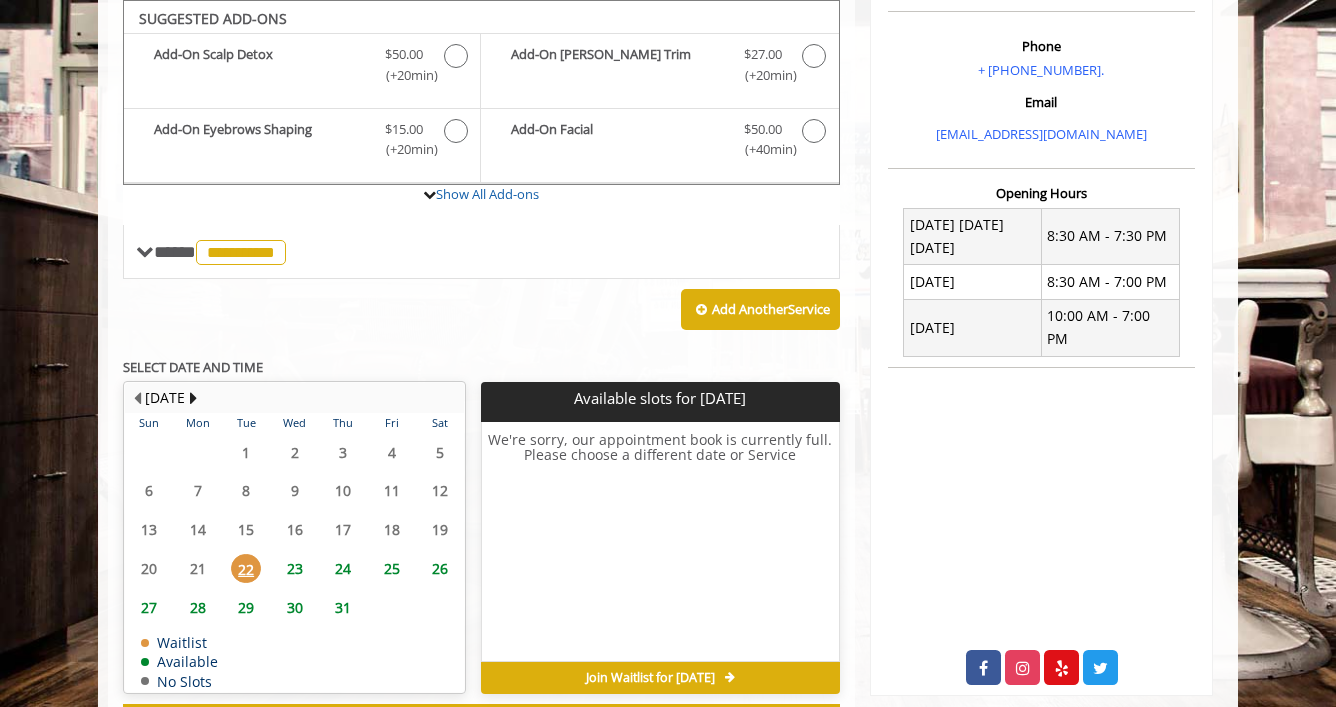 click on "23" 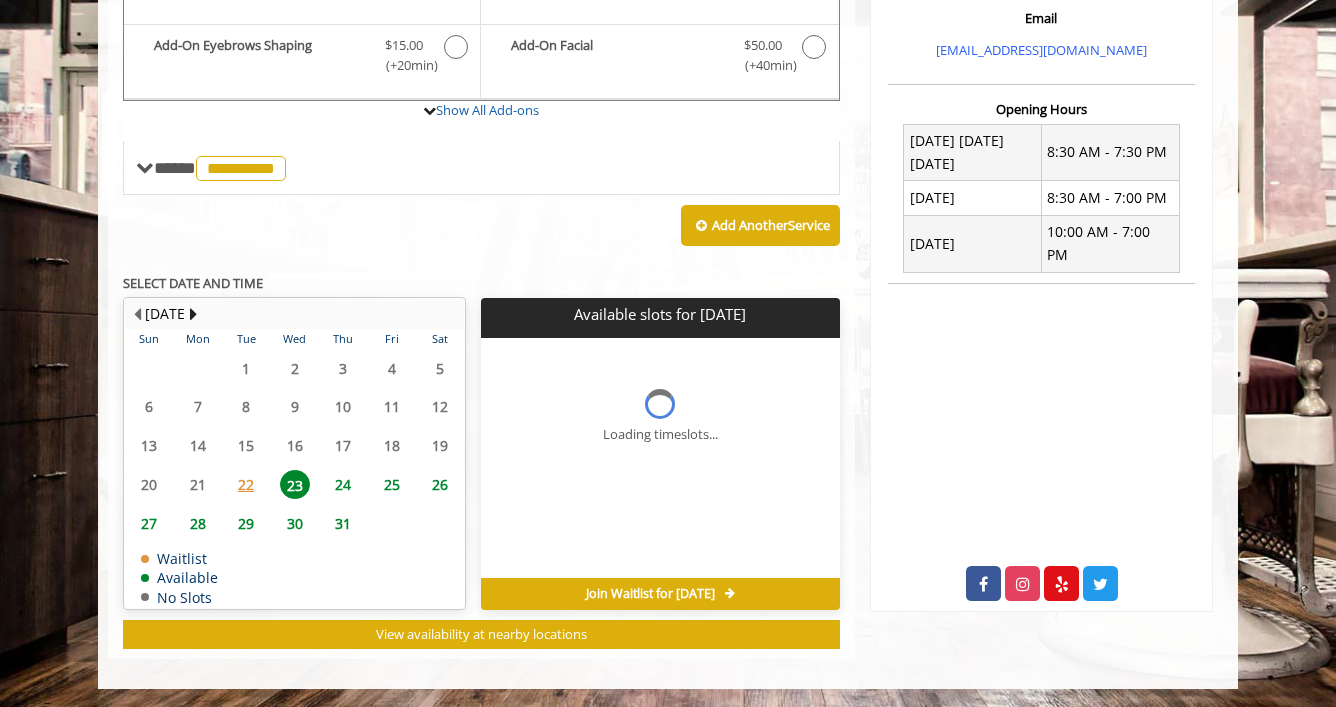 scroll, scrollTop: 720, scrollLeft: 0, axis: vertical 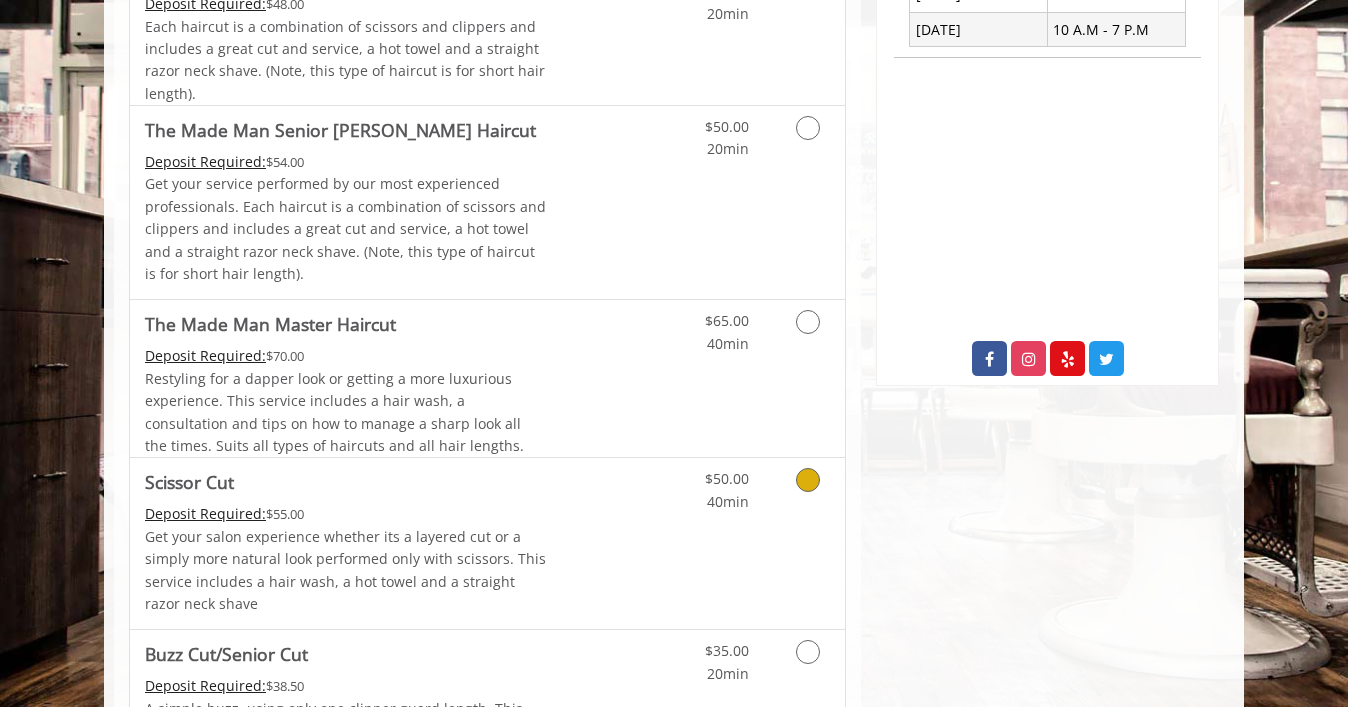 click on "Get your salon experience whether its a layered cut or a simply more natural look performed only with scissors. This service includes a hair wash, a hot towel and a straight razor neck shave" at bounding box center (346, 571) 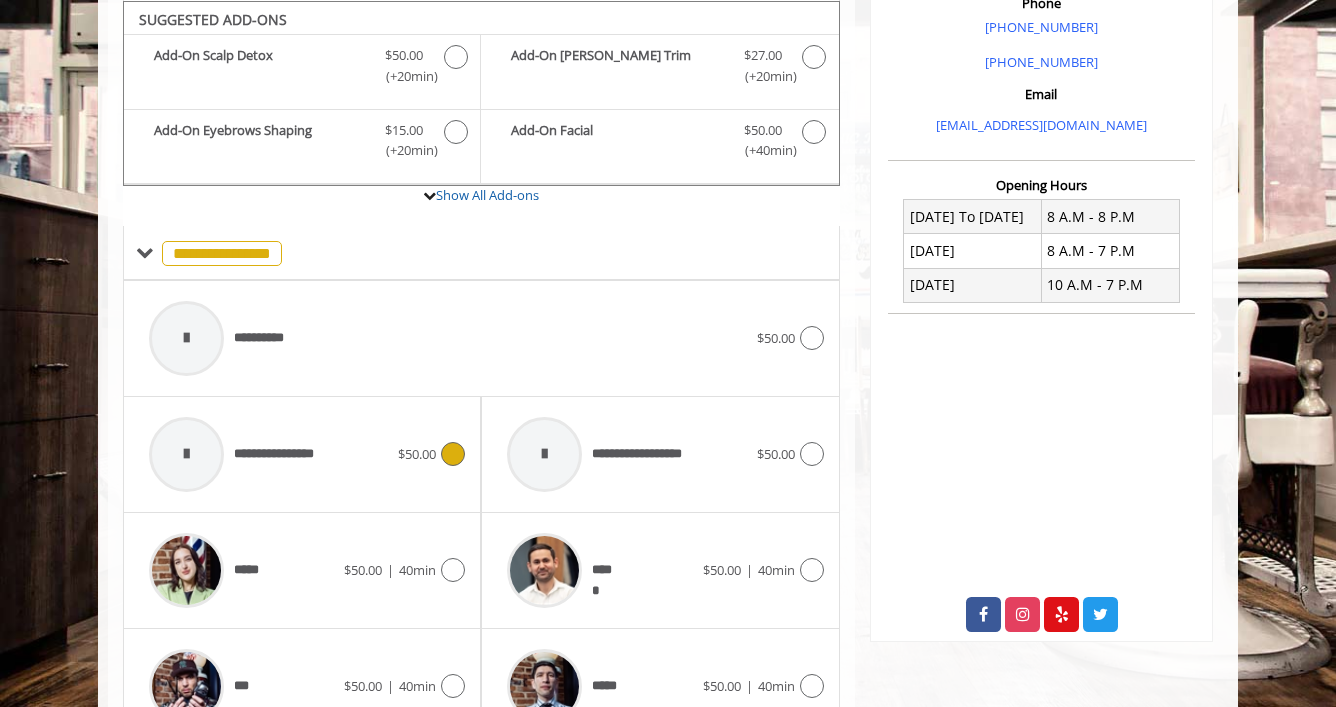 click on "**********" at bounding box center [302, 454] 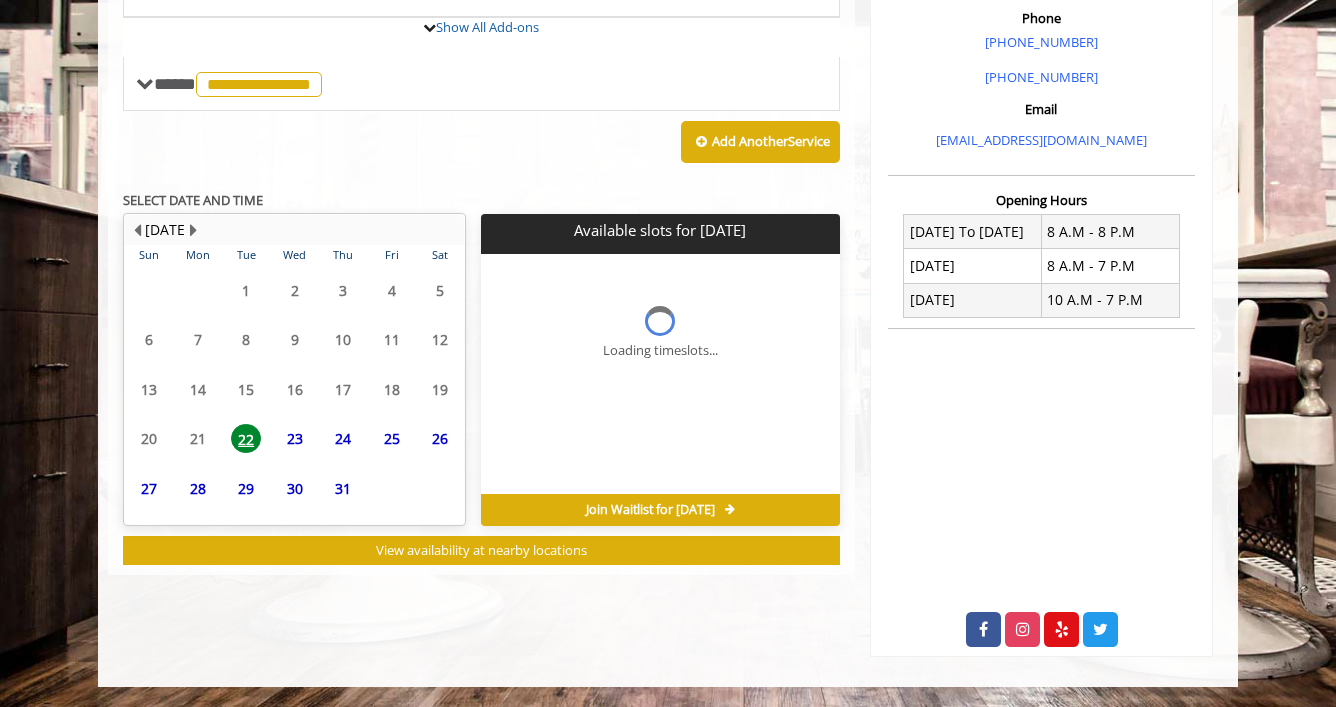 scroll, scrollTop: 590, scrollLeft: 0, axis: vertical 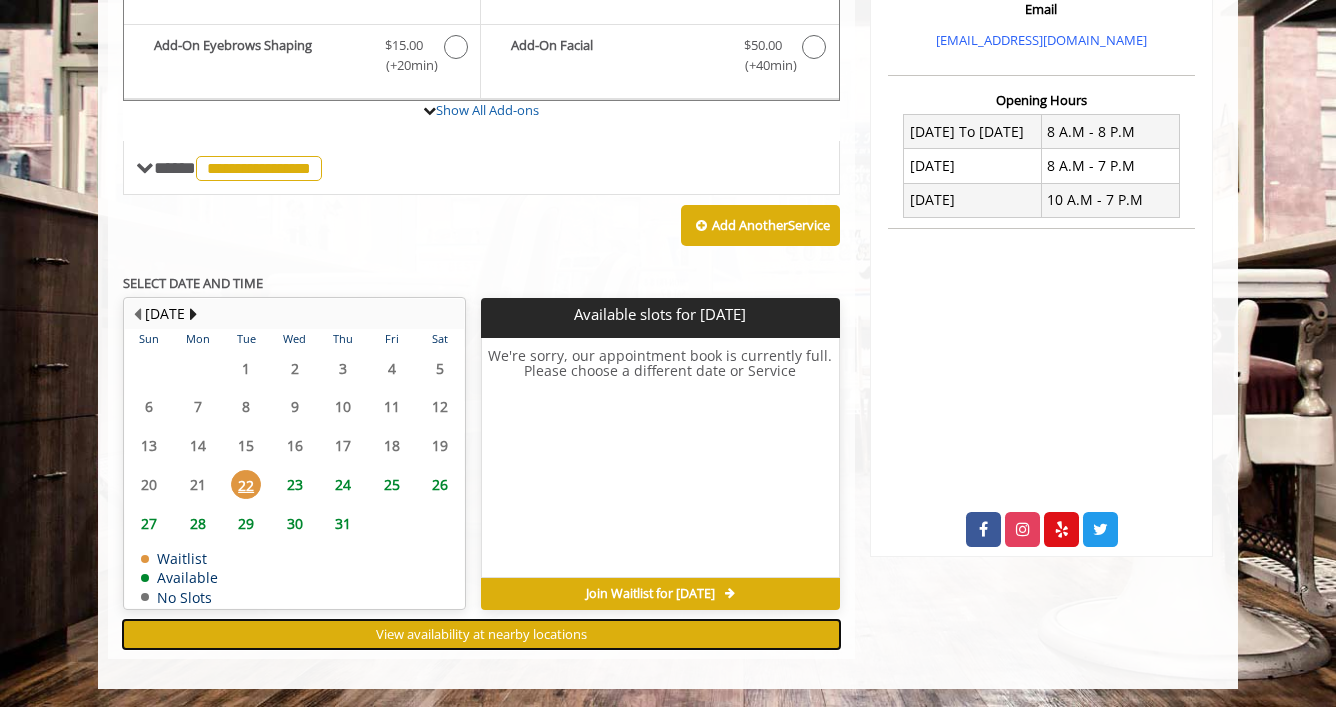 click on "View availability at nearby locations" at bounding box center [481, 634] 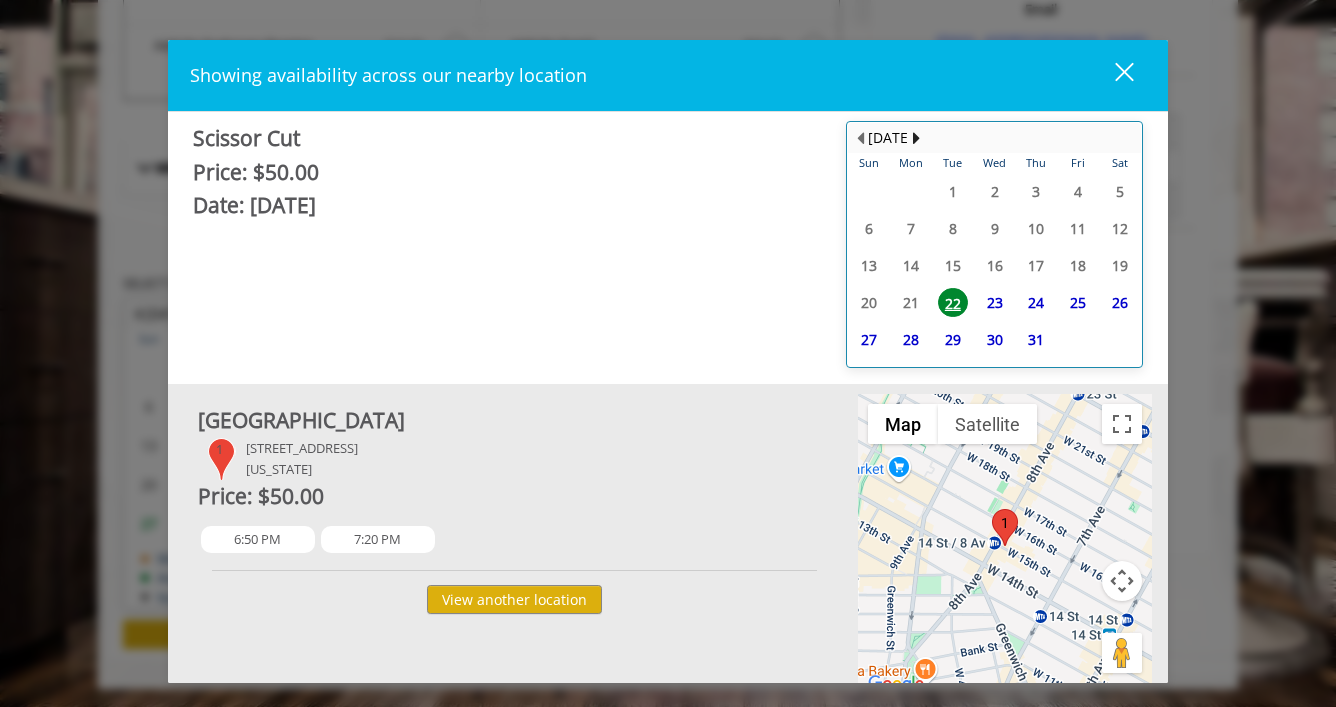 scroll, scrollTop: 1, scrollLeft: 0, axis: vertical 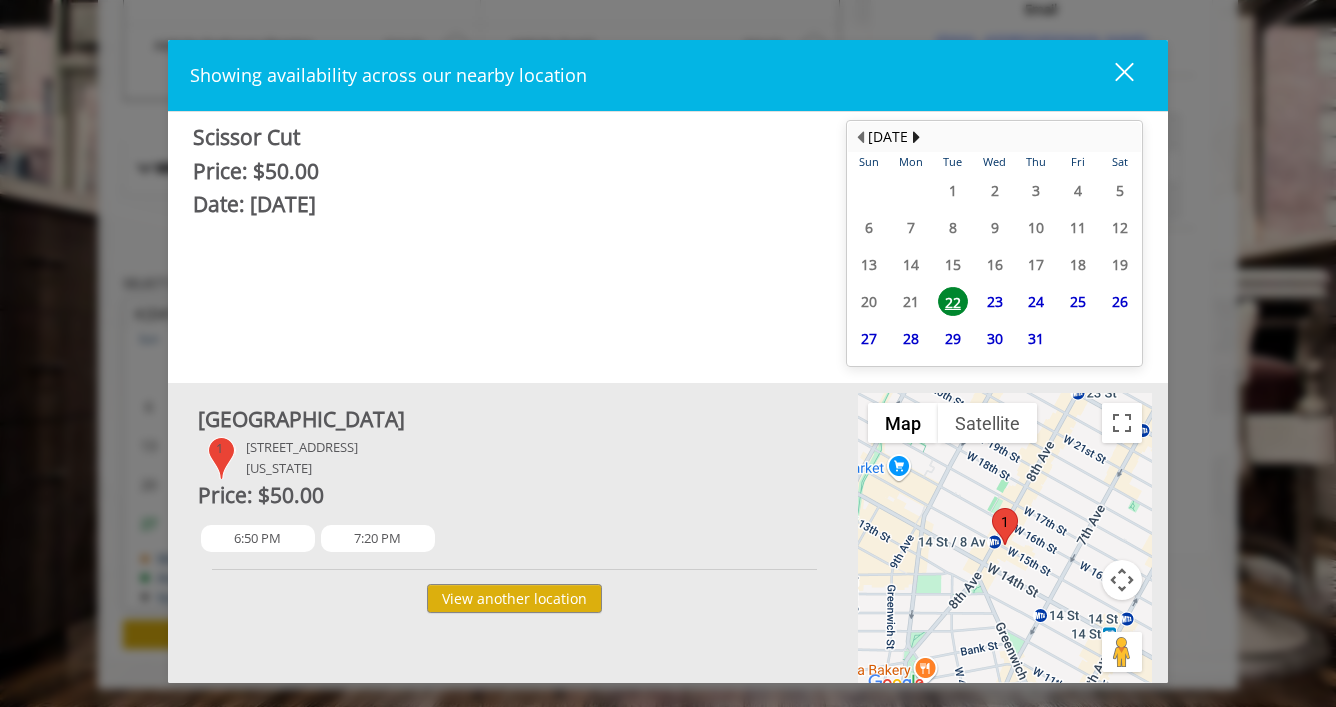 click on "[GEOGRAPHIC_DATA]" at bounding box center (514, 420) 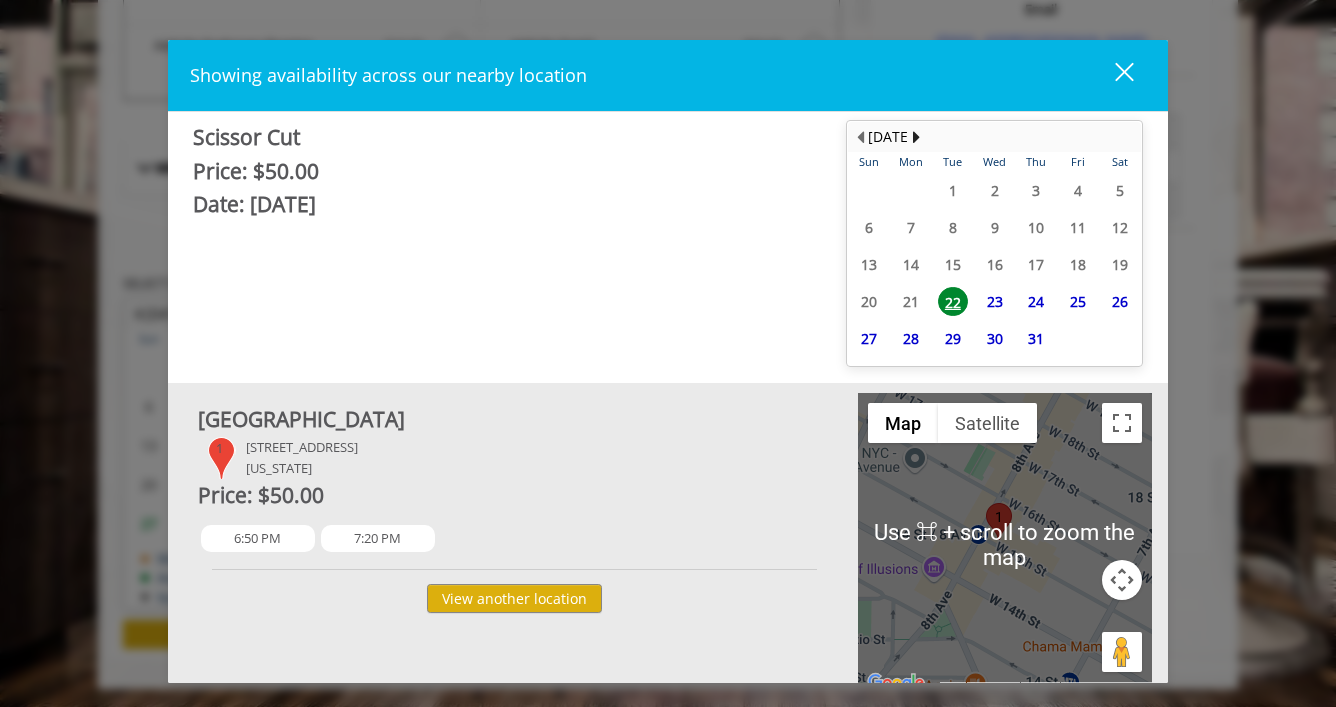 scroll, scrollTop: 0, scrollLeft: 0, axis: both 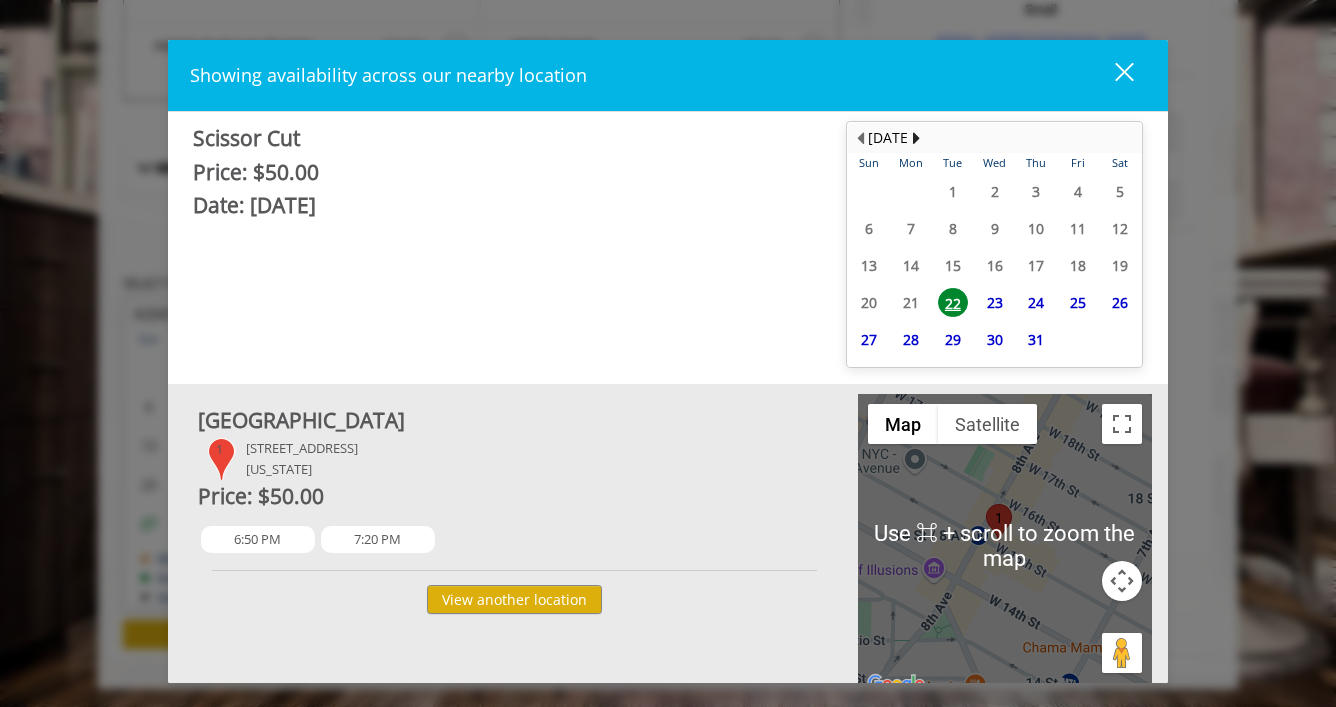 click at bounding box center [1005, 545] 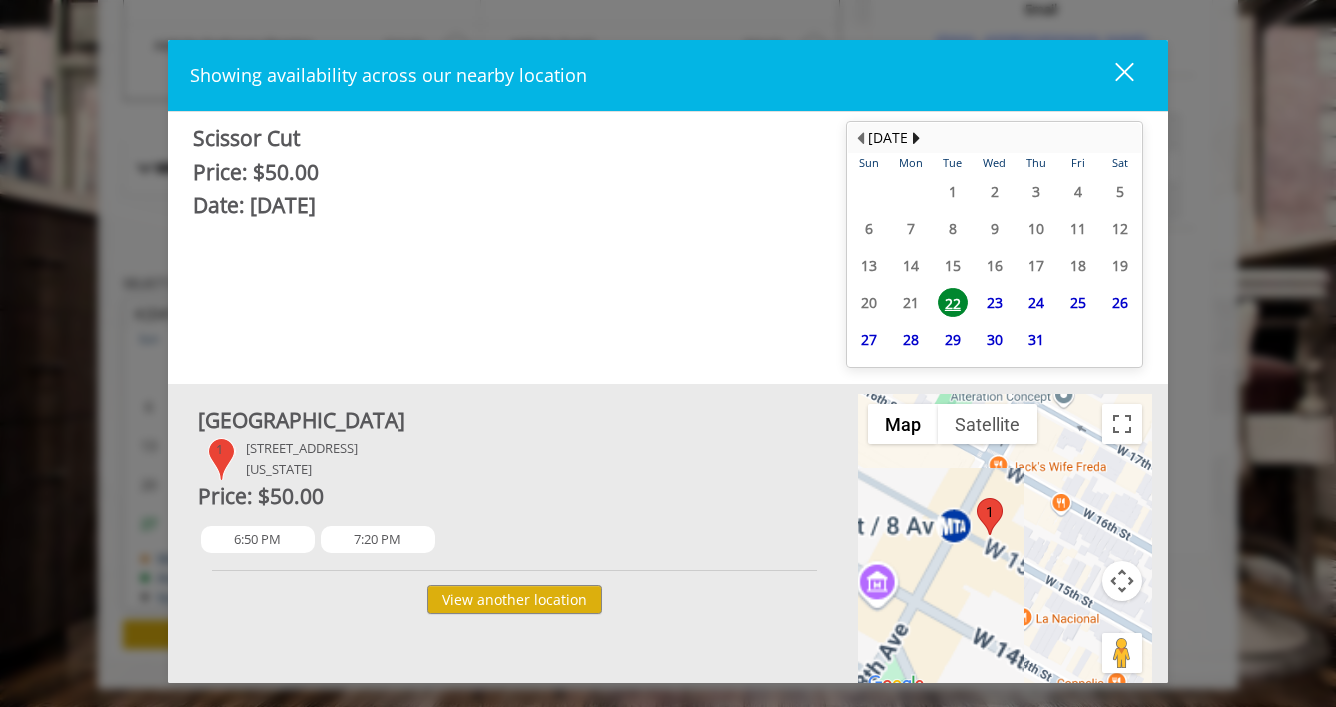 click at bounding box center (1005, 545) 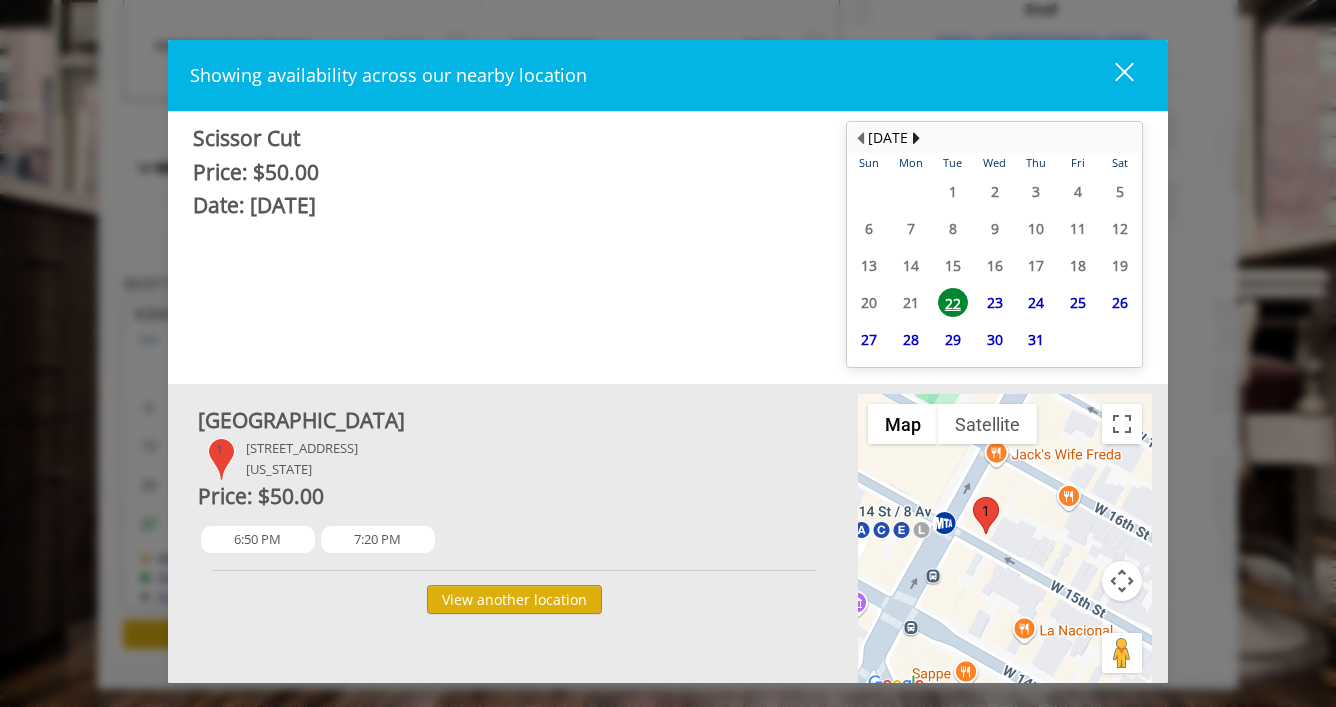 click at bounding box center [1005, 545] 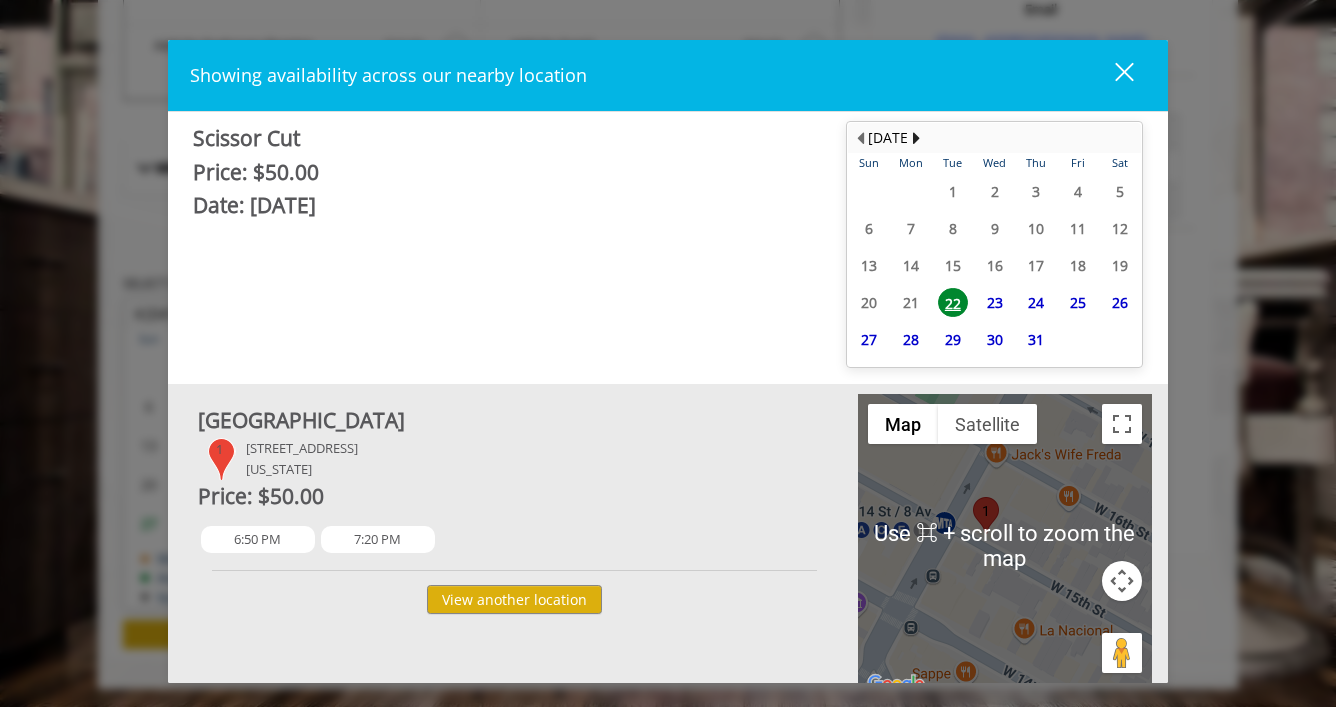 scroll, scrollTop: 541, scrollLeft: 0, axis: vertical 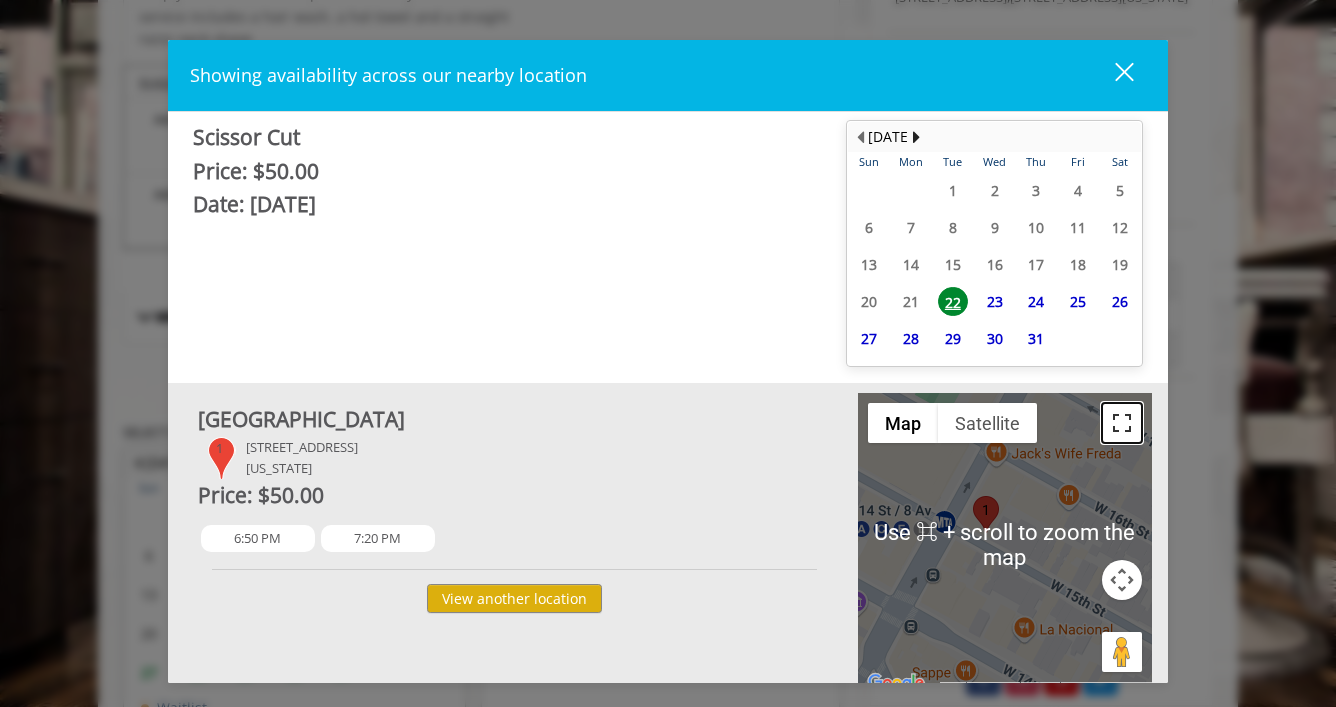 click at bounding box center (1122, 423) 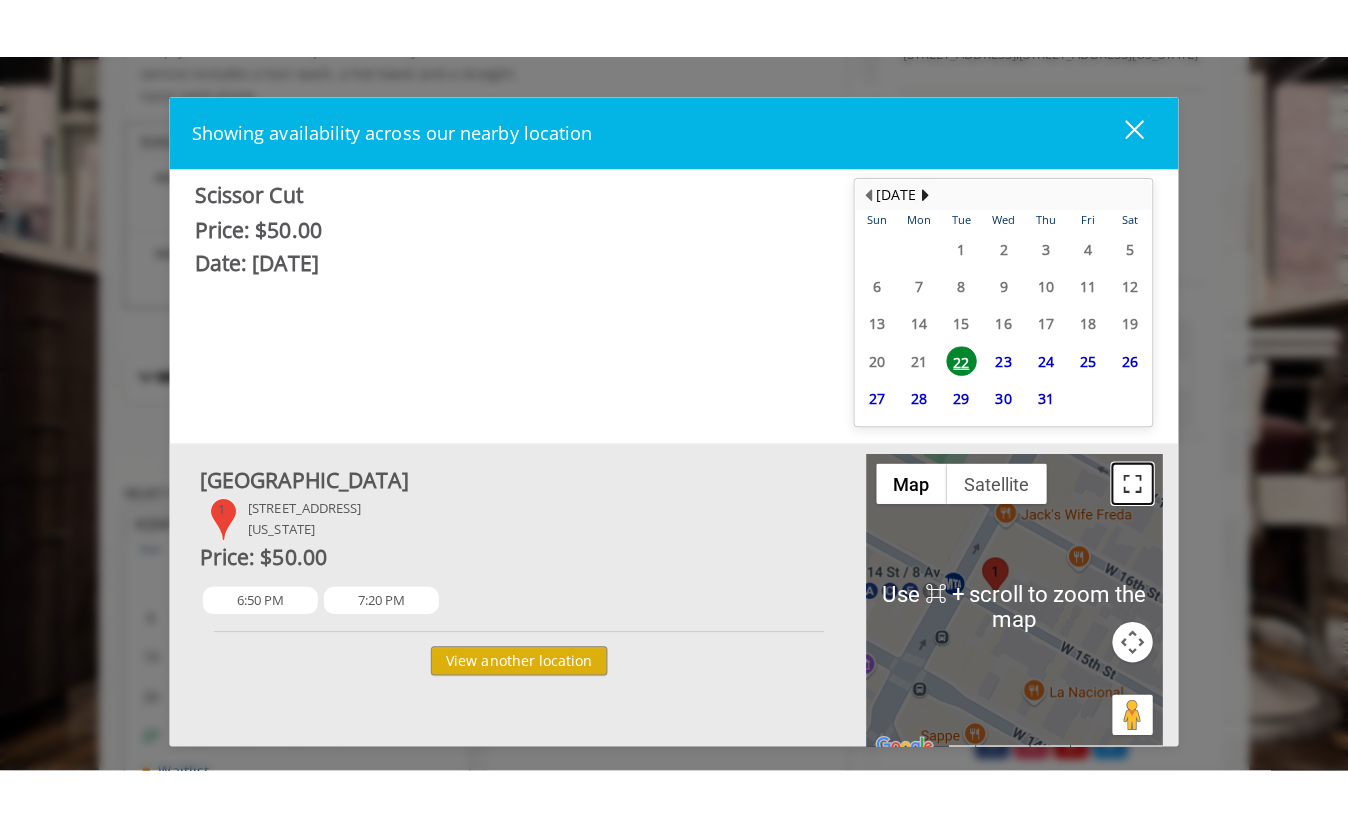 scroll, scrollTop: 542, scrollLeft: 0, axis: vertical 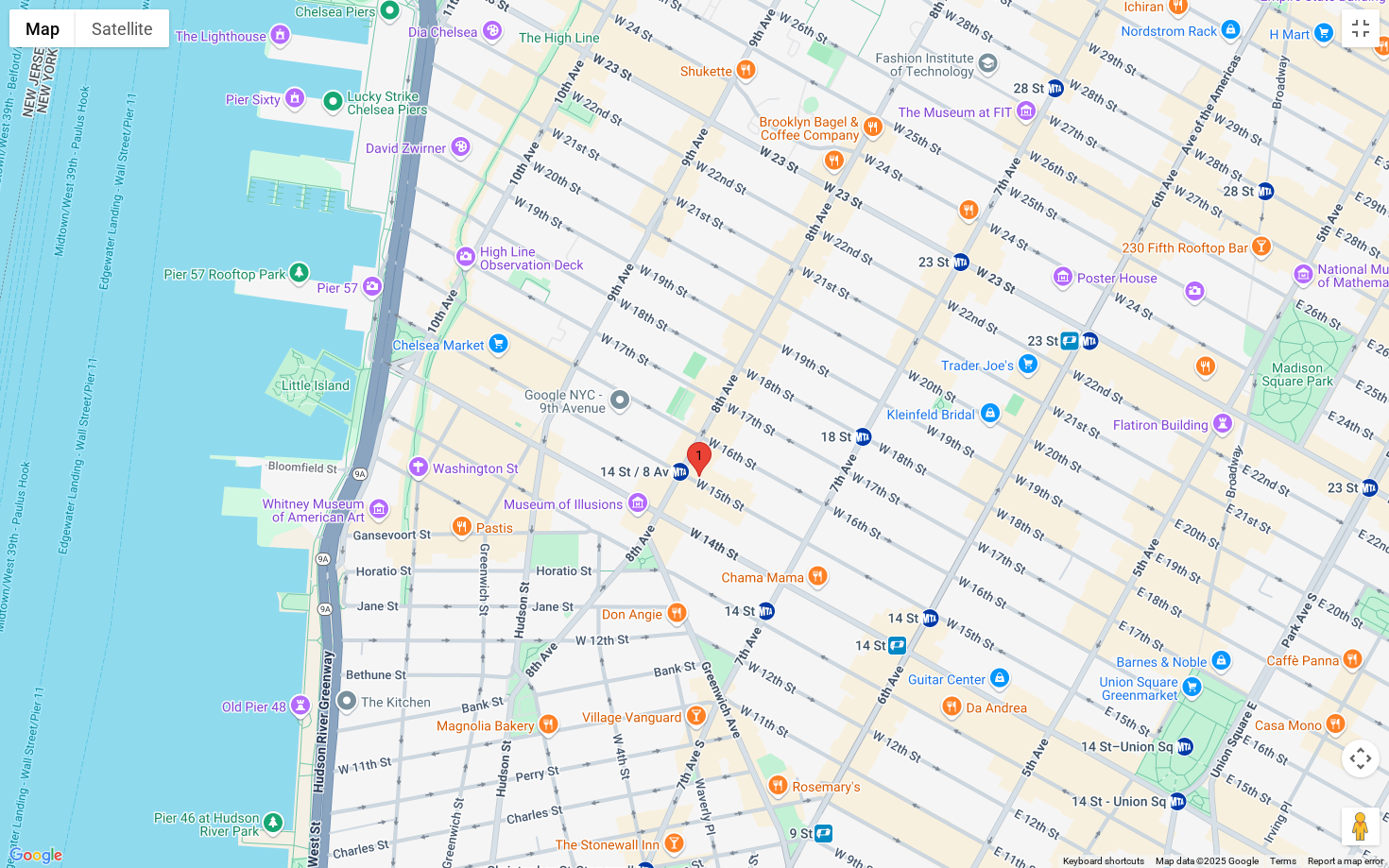click at bounding box center [687, 442] 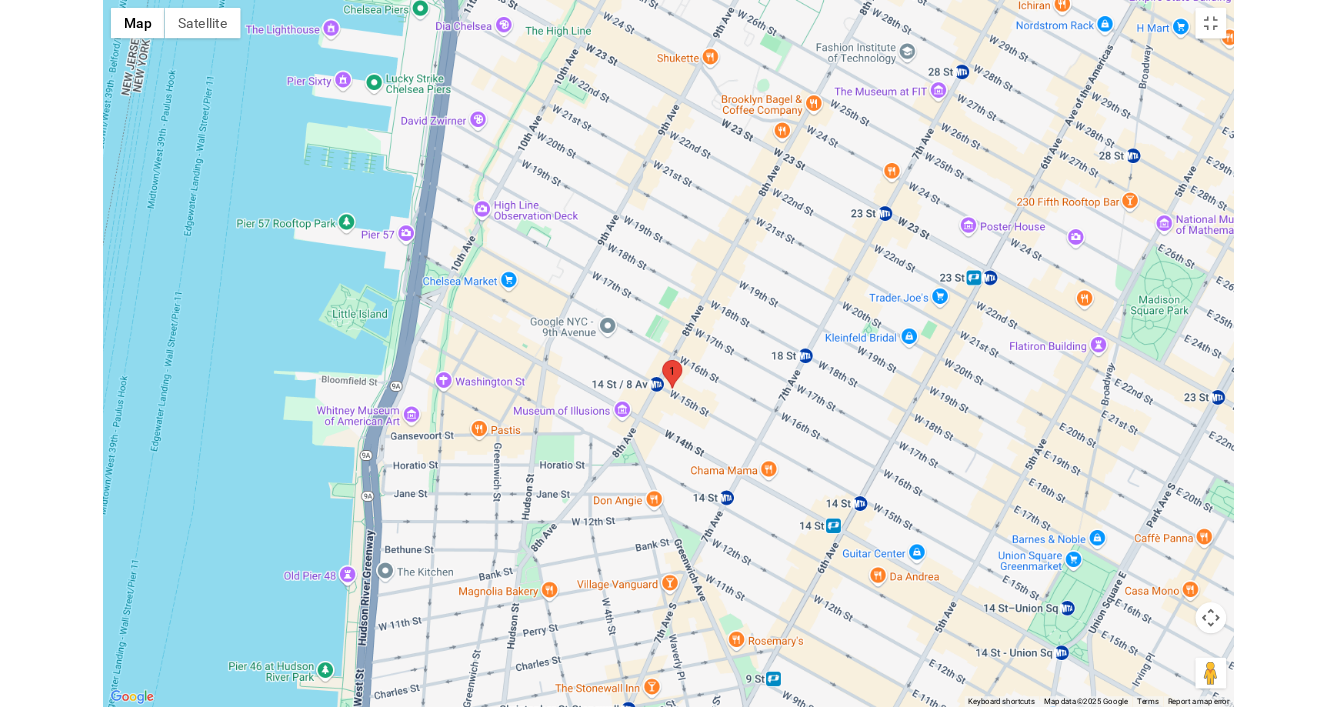 scroll, scrollTop: 478, scrollLeft: 0, axis: vertical 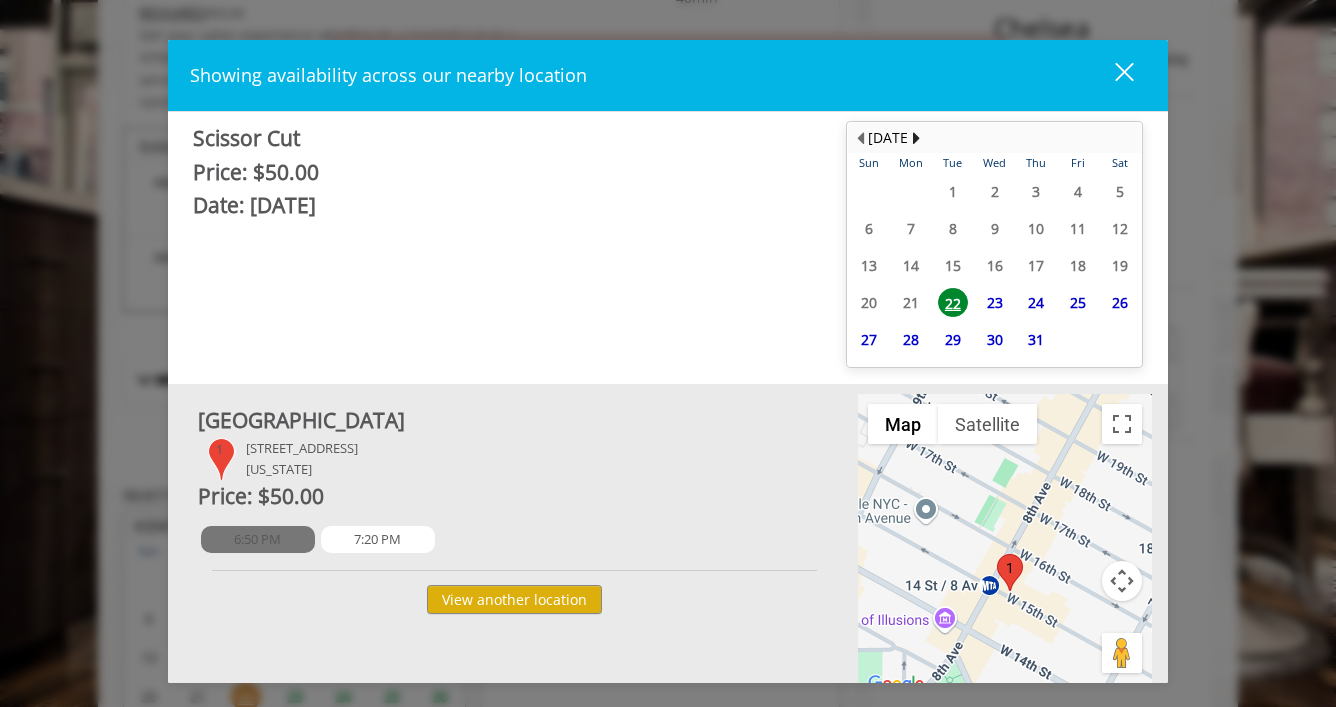 click on "6:50 PM" at bounding box center [258, 539] 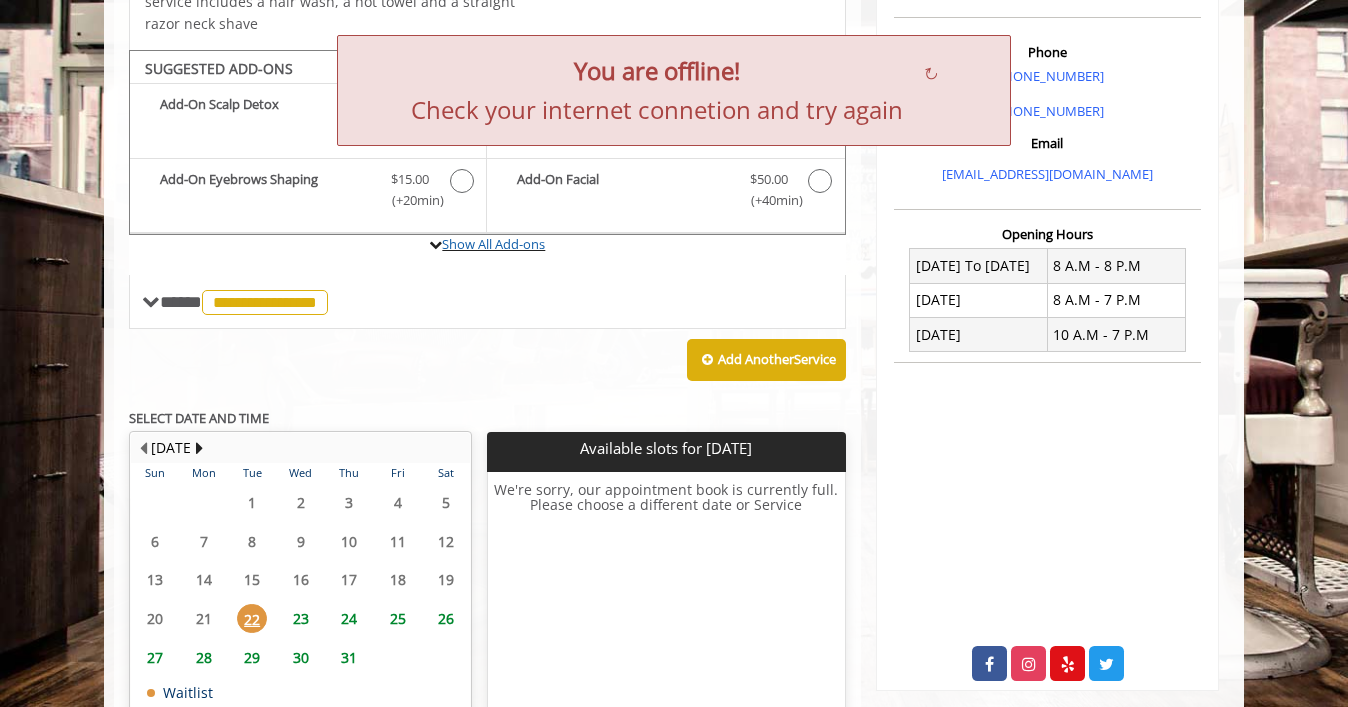 scroll, scrollTop: 473, scrollLeft: 0, axis: vertical 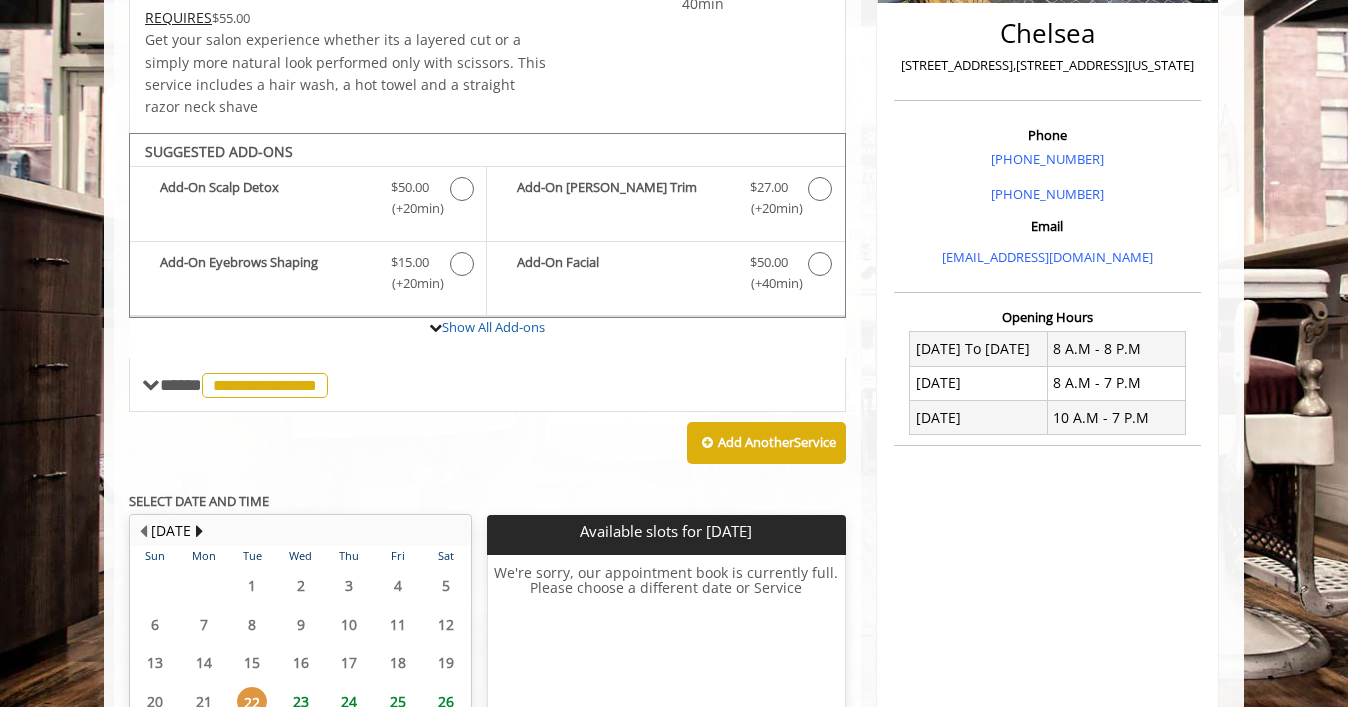 click on "Add Another   Service" 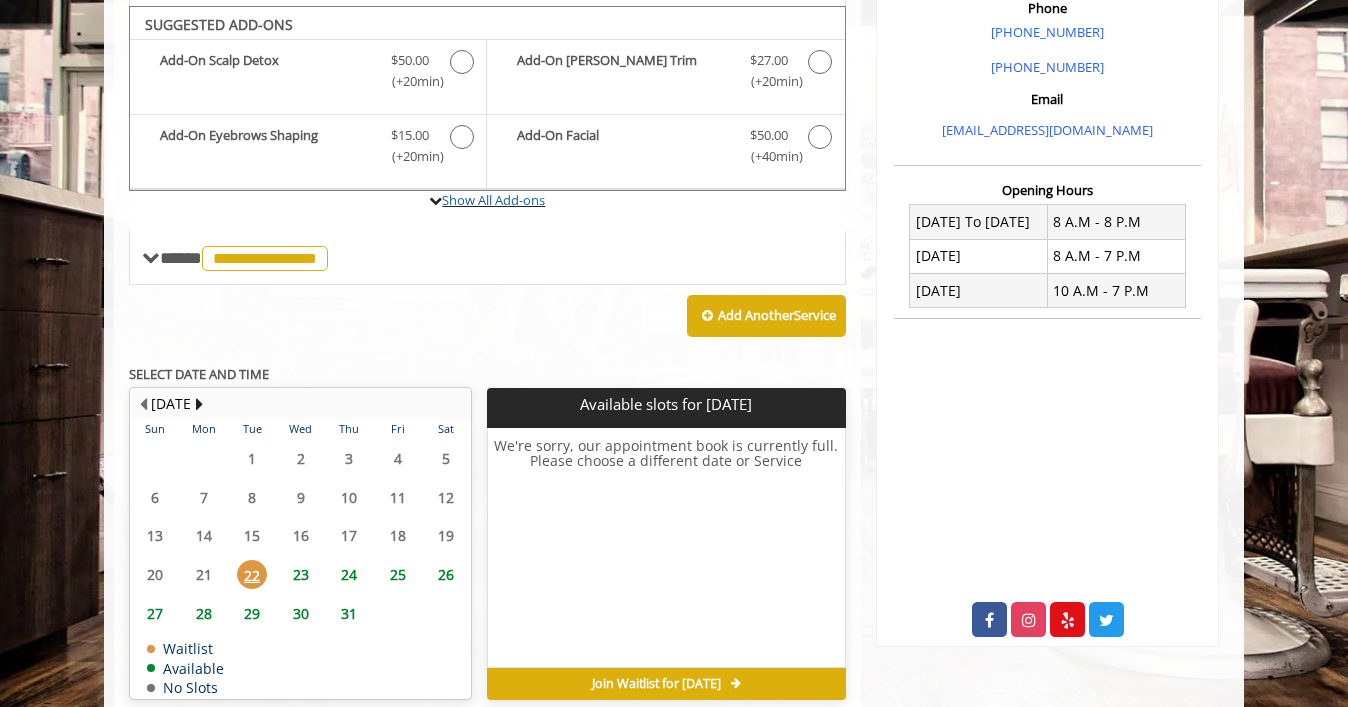 scroll, scrollTop: 652, scrollLeft: 0, axis: vertical 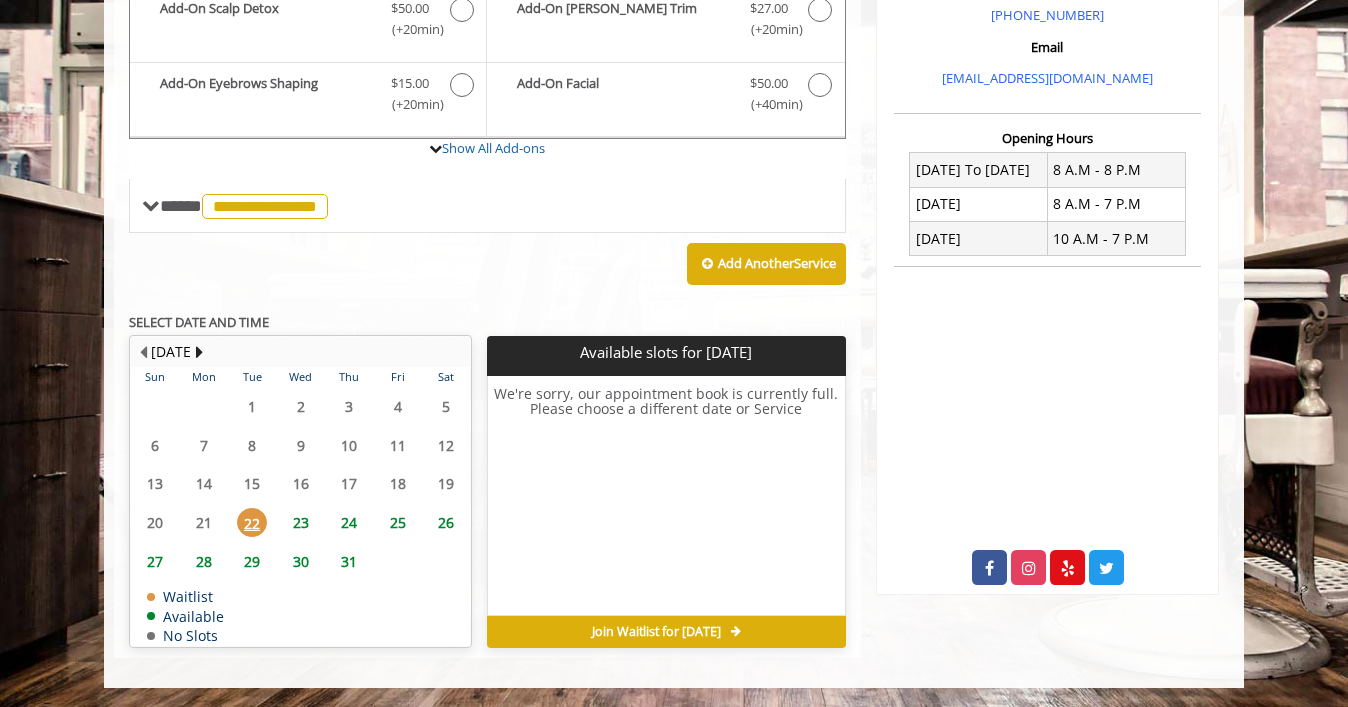 click on "We're sorry, our appointment book is currently full. Please choose a different date or Service" 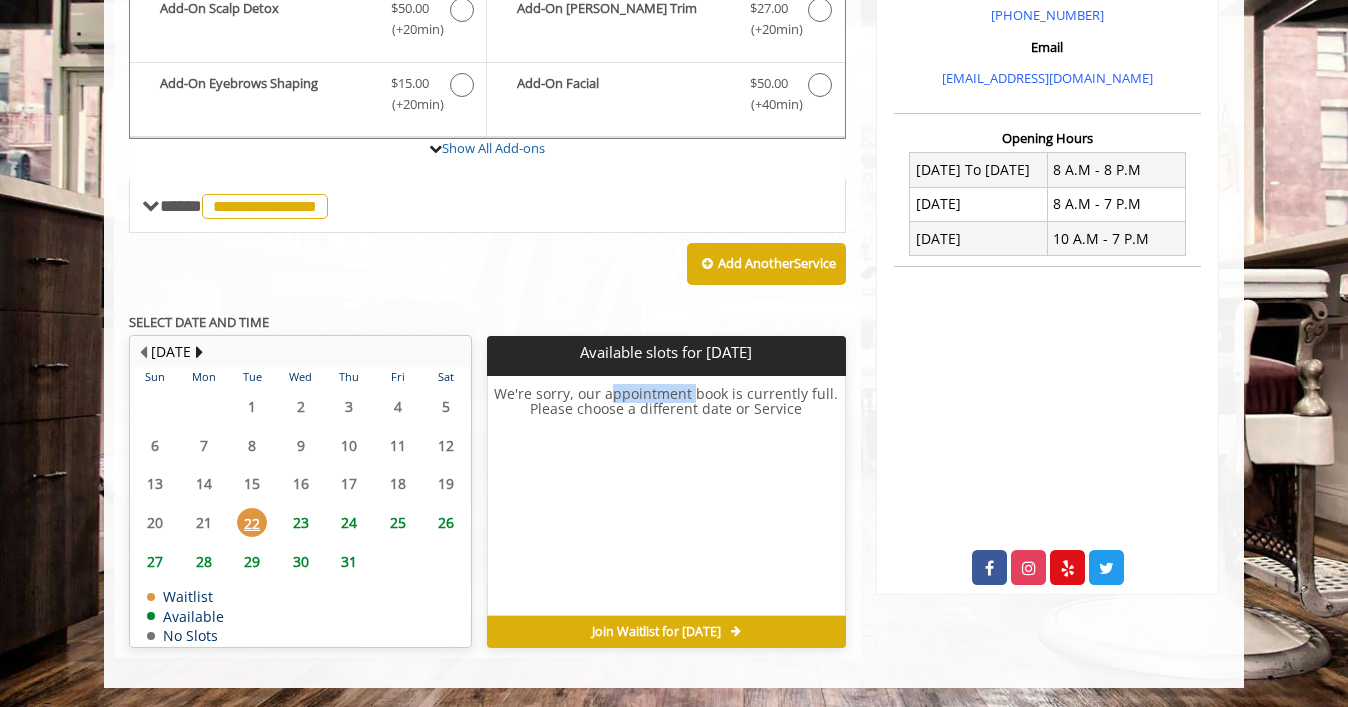 click on "We're sorry, our appointment book is currently full. Please choose a different date or Service" 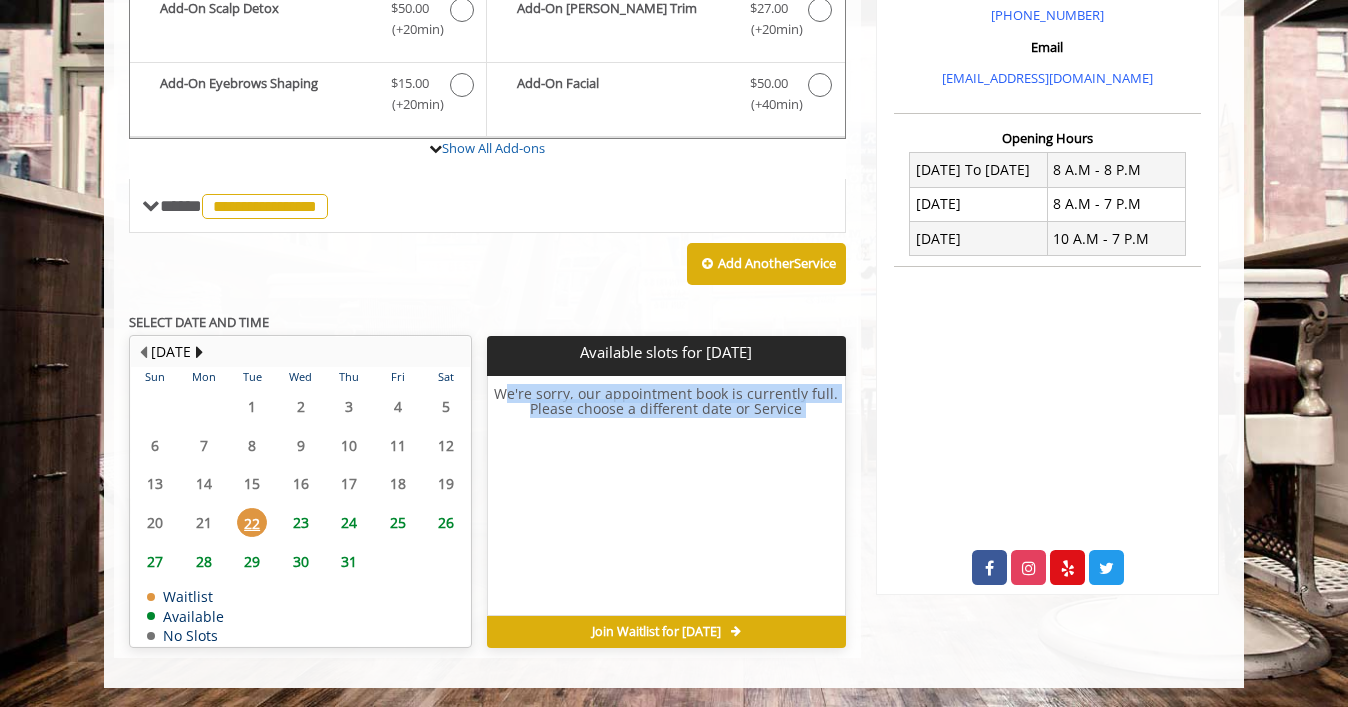 click on "We're sorry, our appointment book is currently full. Please choose a different date or Service" 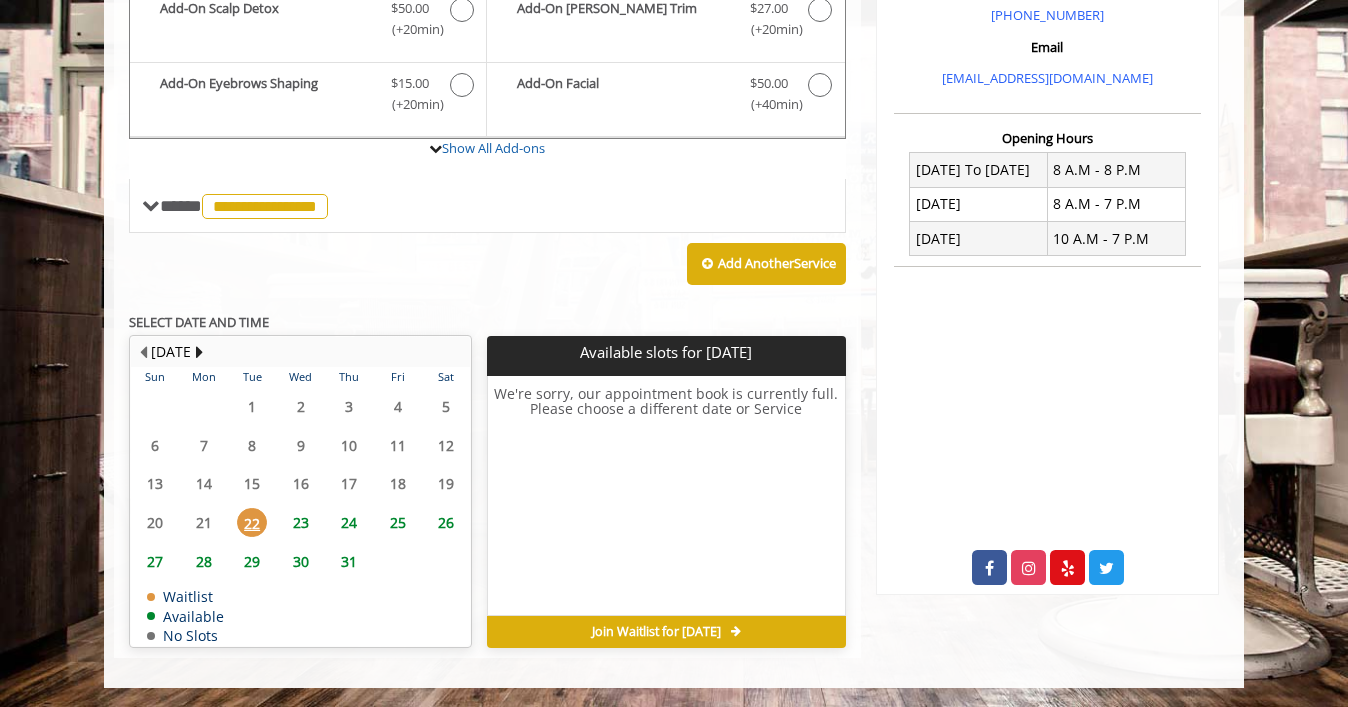 click on "We're sorry, our appointment book is currently full. Please choose a different date or Service" 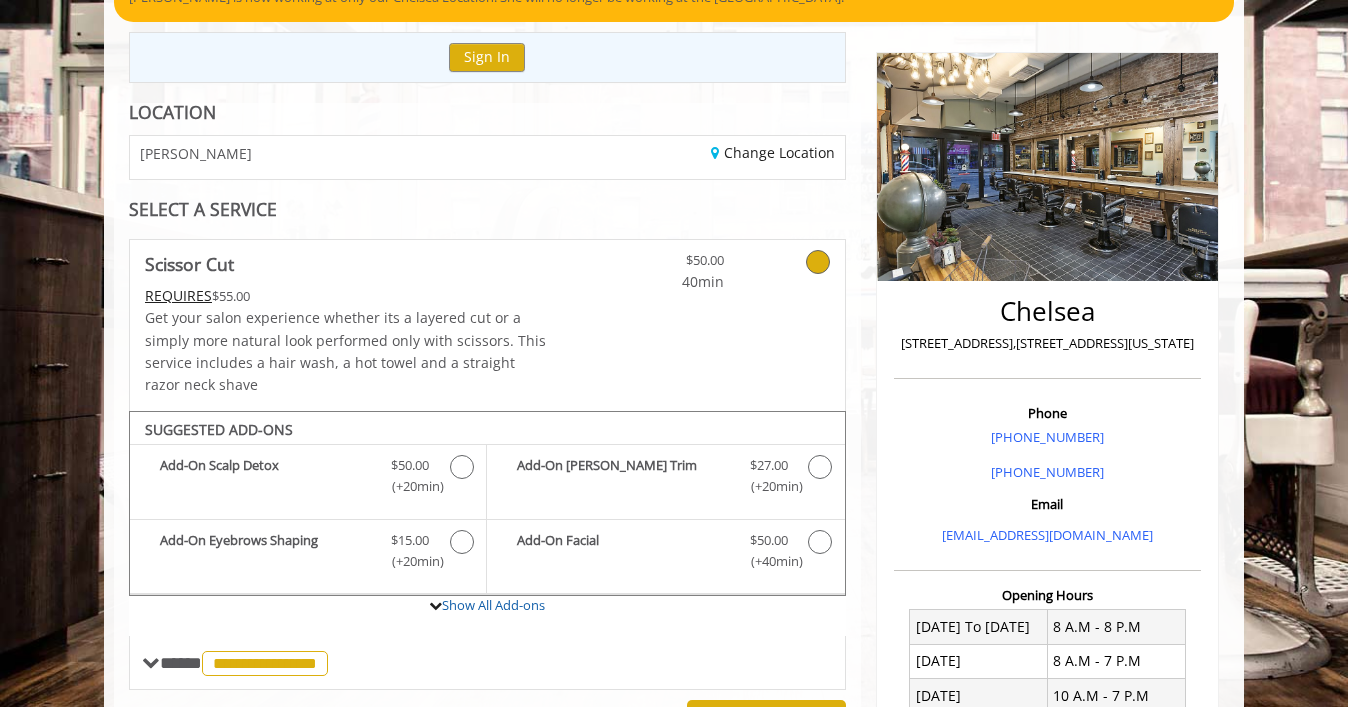 scroll, scrollTop: 158, scrollLeft: 0, axis: vertical 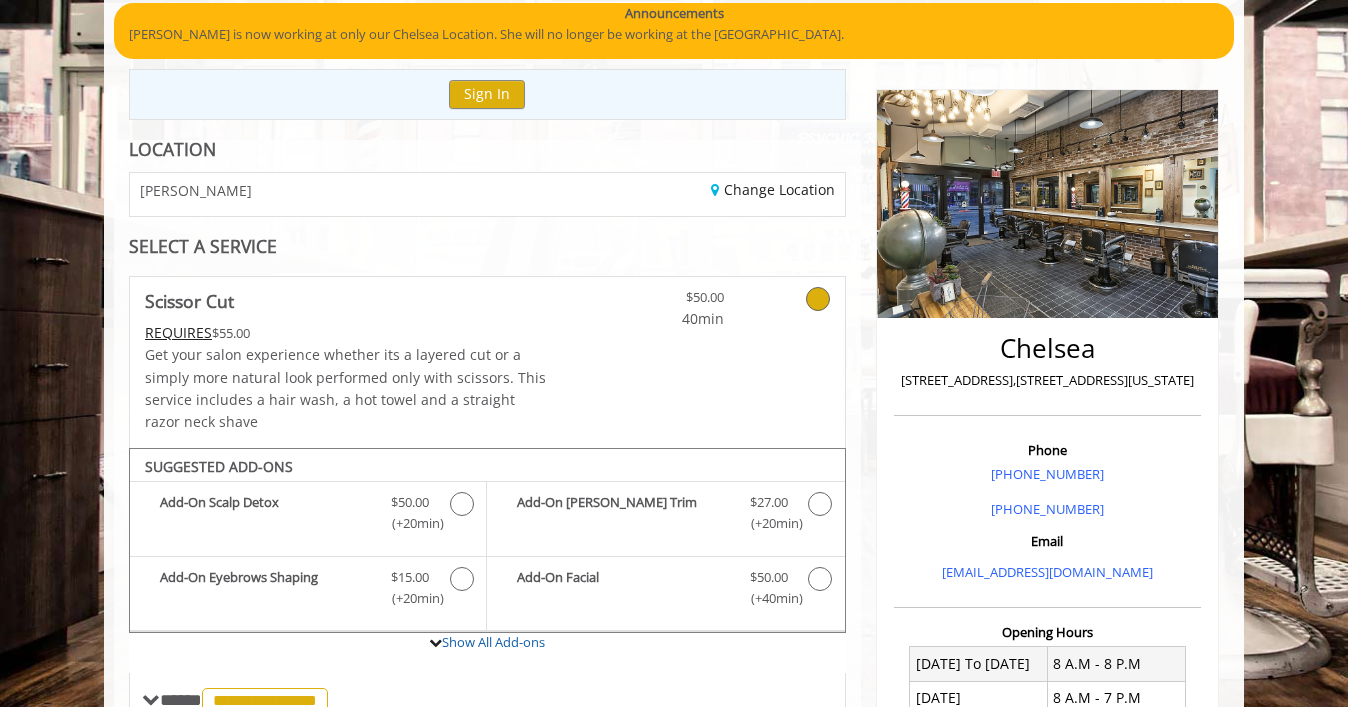 click on "Change  Location" at bounding box center (673, 194) 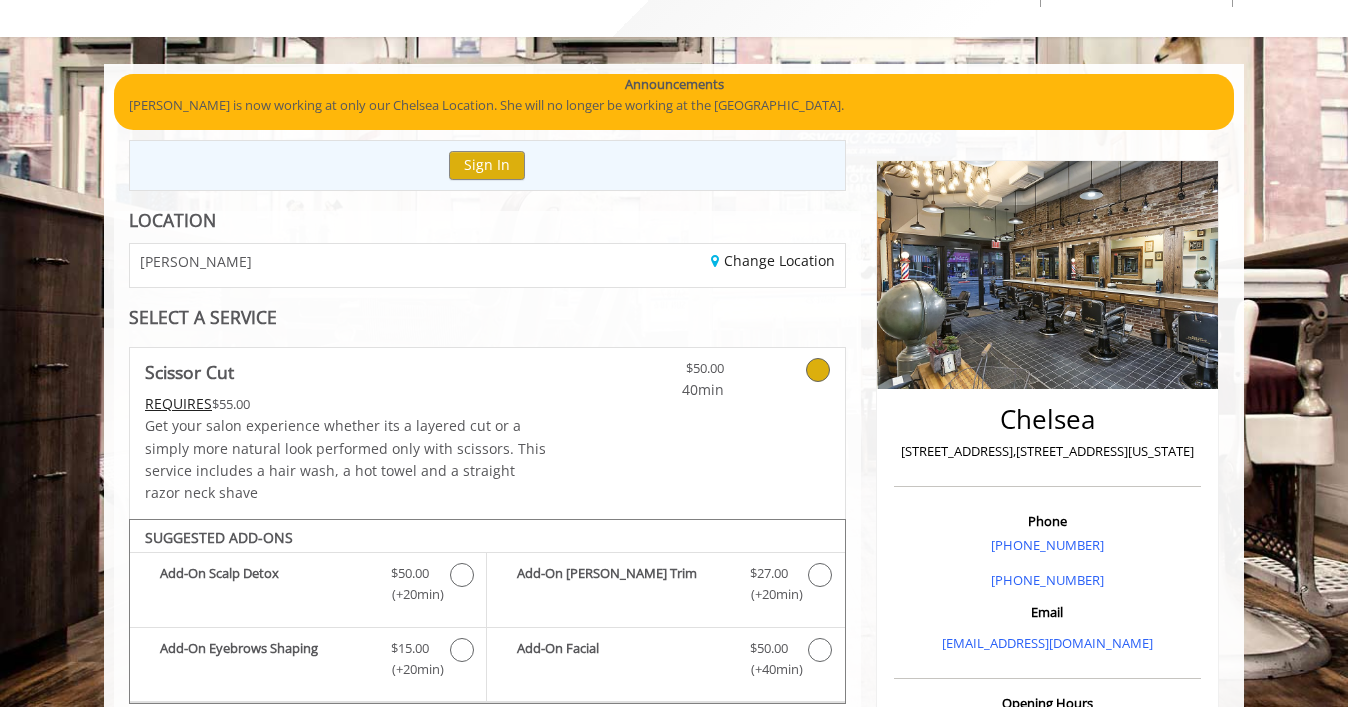 scroll, scrollTop: 52, scrollLeft: 0, axis: vertical 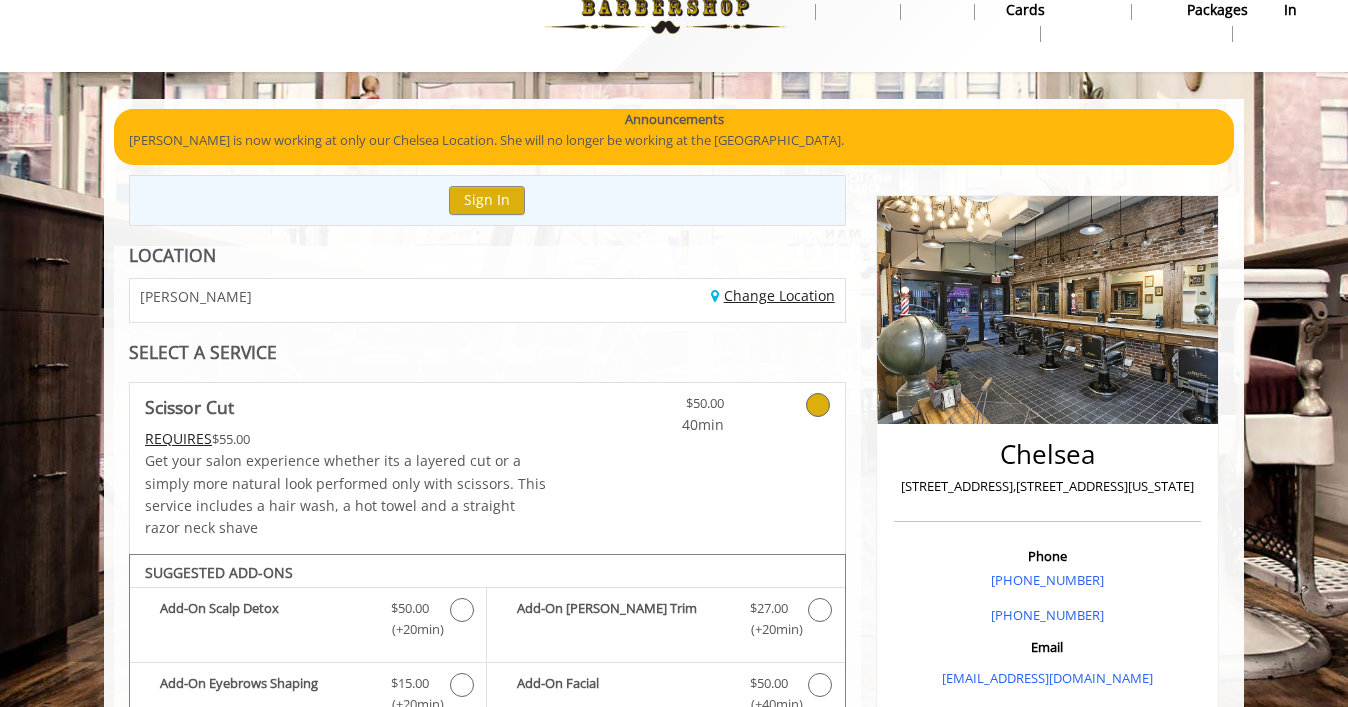 click on "Change  Location" at bounding box center [773, 295] 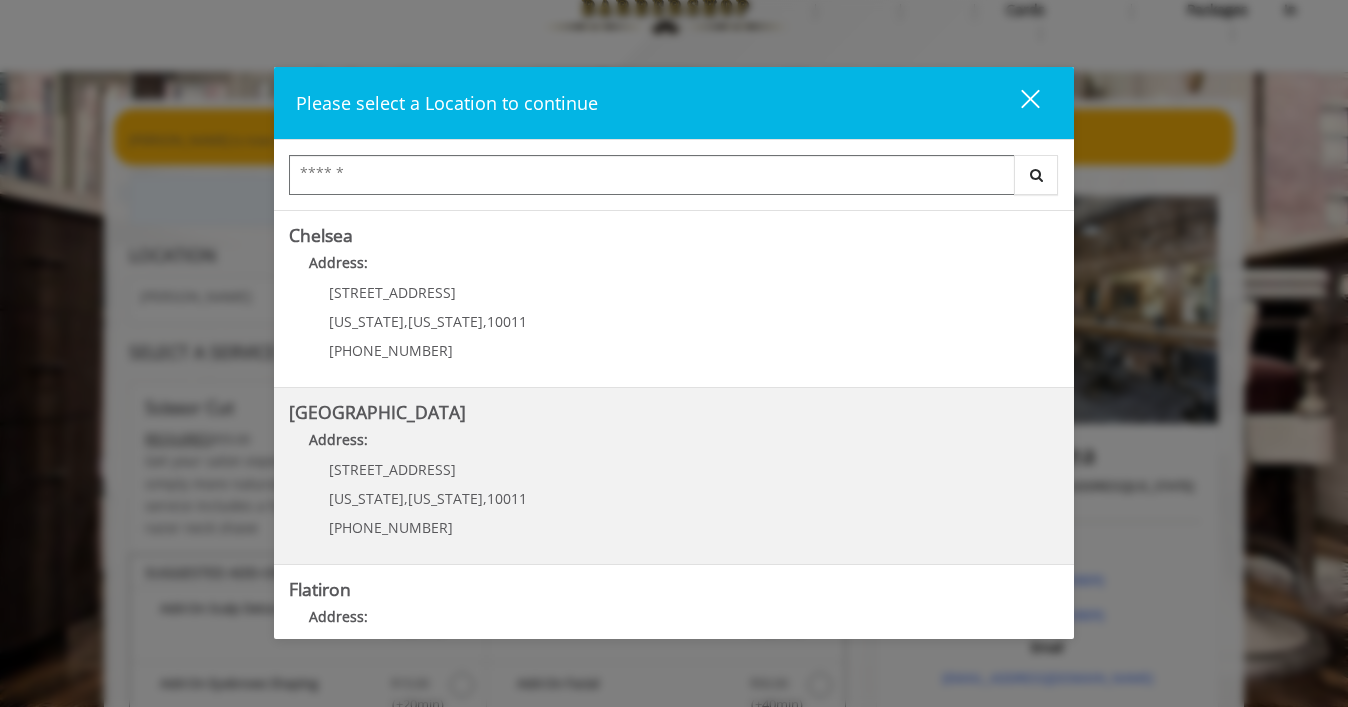 scroll, scrollTop: 178, scrollLeft: 0, axis: vertical 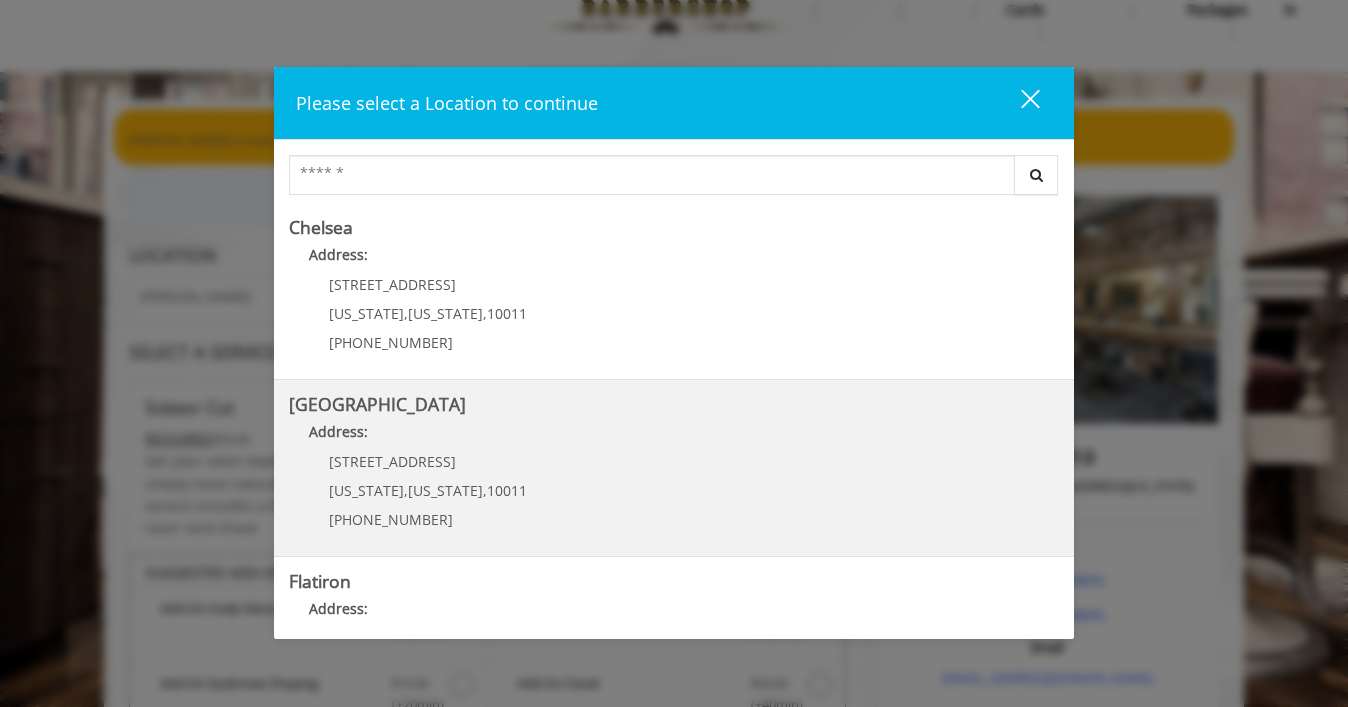 click on "[PHONE_NUMBER]" at bounding box center [428, 519] 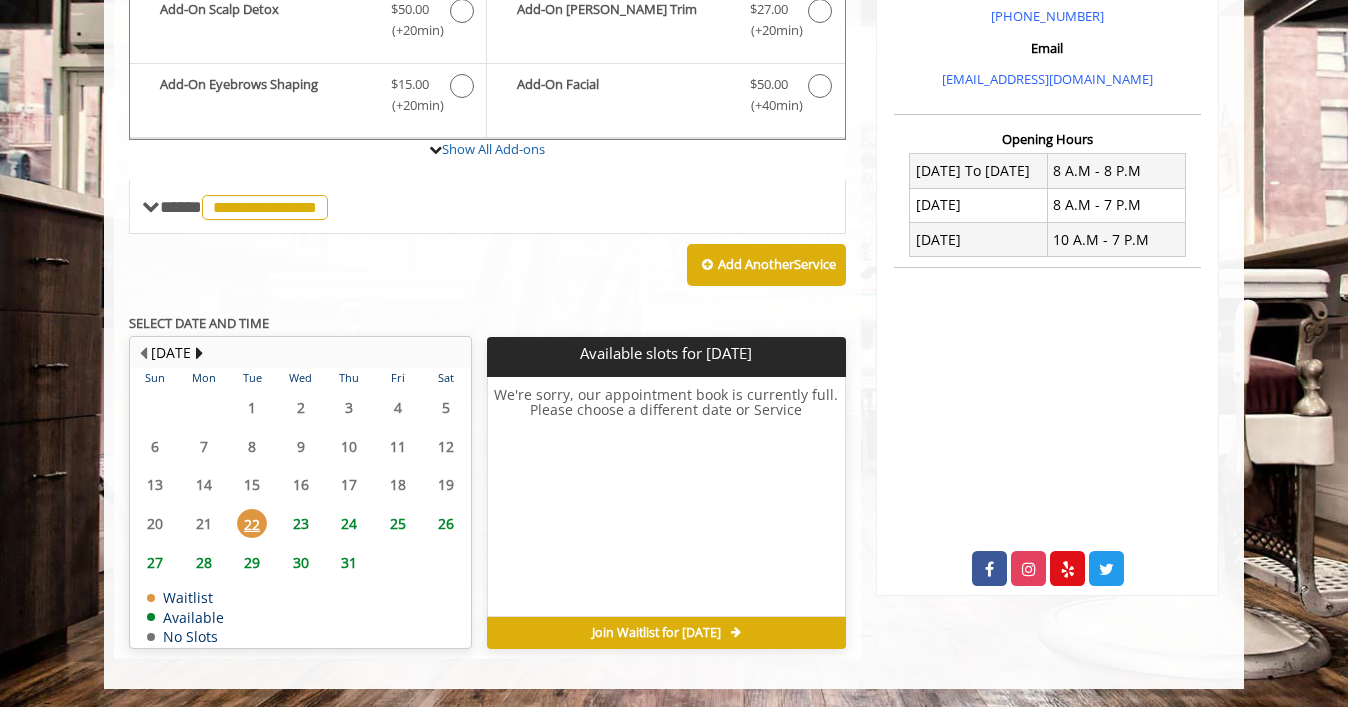 scroll, scrollTop: 652, scrollLeft: 0, axis: vertical 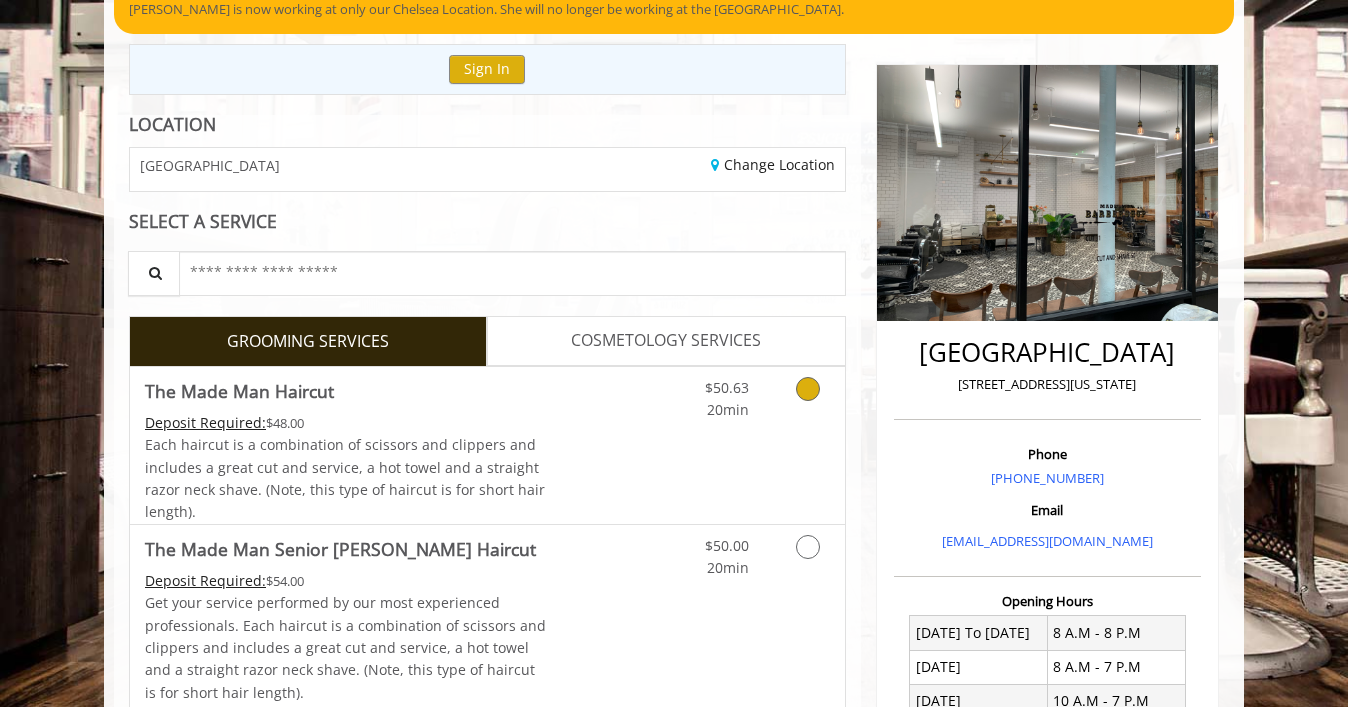 click on "Discounted Price" at bounding box center [606, 445] 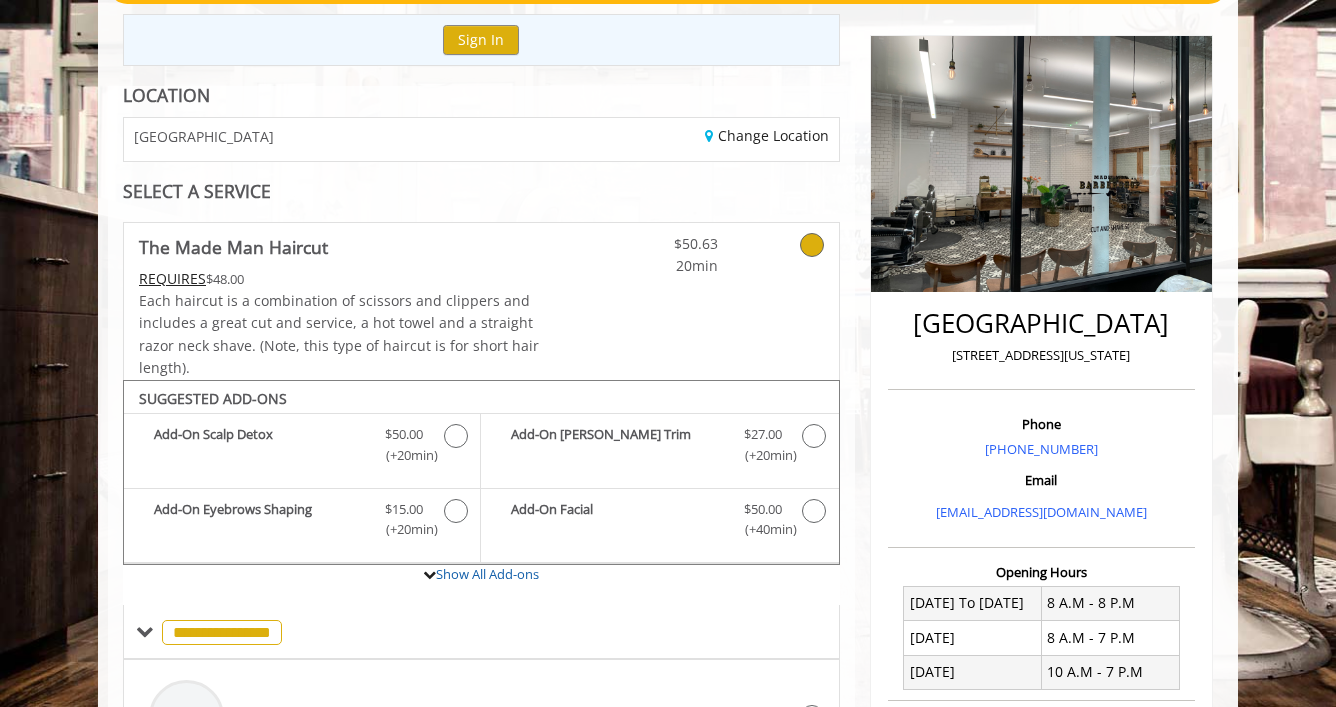 click on "Each haircut is a combination of scissors and clippers and includes a great cut and service, a hot towel and a straight razor neck shave. (Note, this type of haircut is for short hair length)." 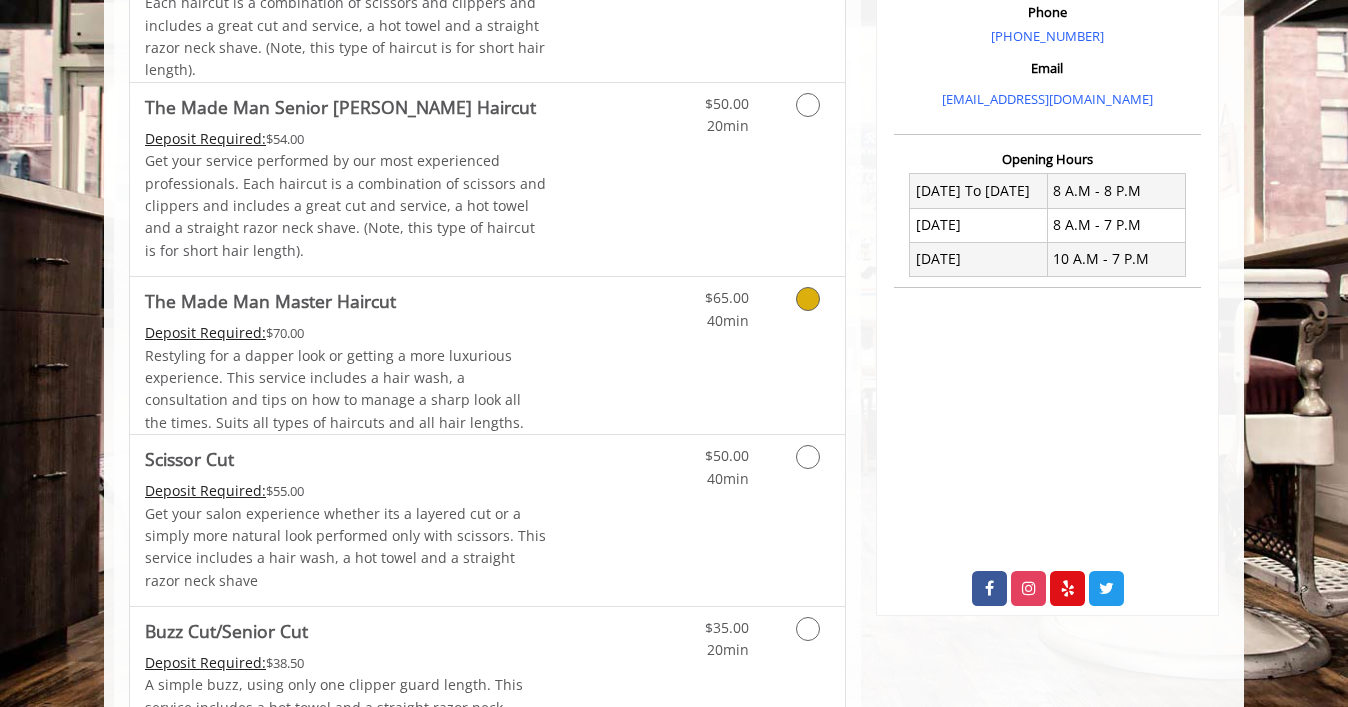 scroll, scrollTop: 650, scrollLeft: 0, axis: vertical 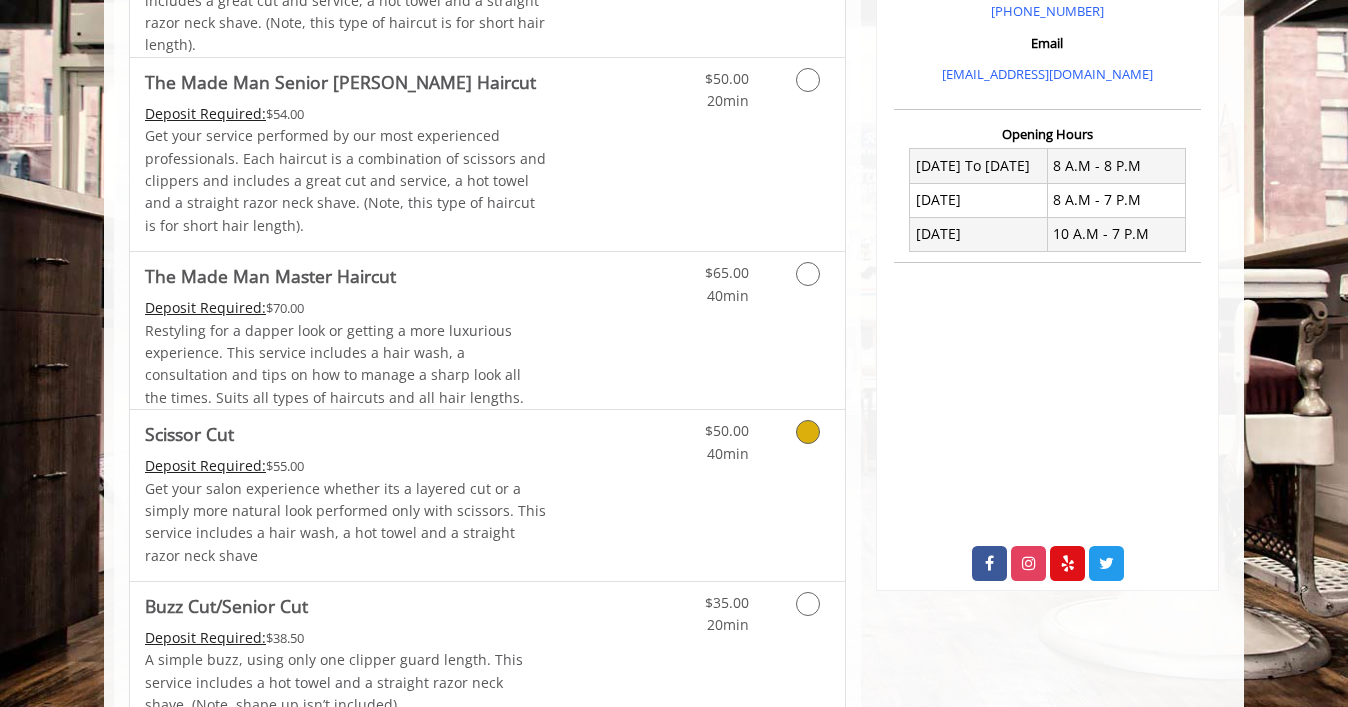 click on "Get your salon experience whether its a layered cut or a simply more natural look performed only with scissors. This service includes a hair wash, a hot towel and a straight razor neck shave" at bounding box center [346, 523] 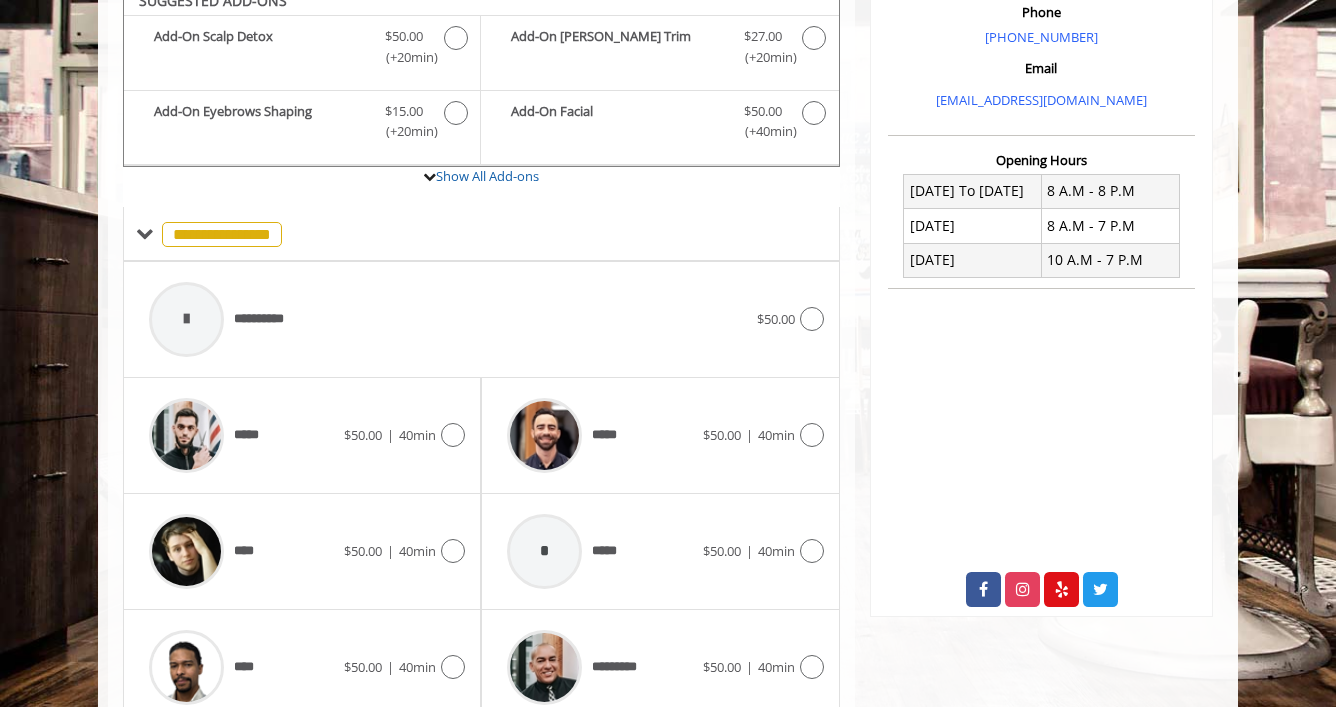 scroll, scrollTop: 606, scrollLeft: 0, axis: vertical 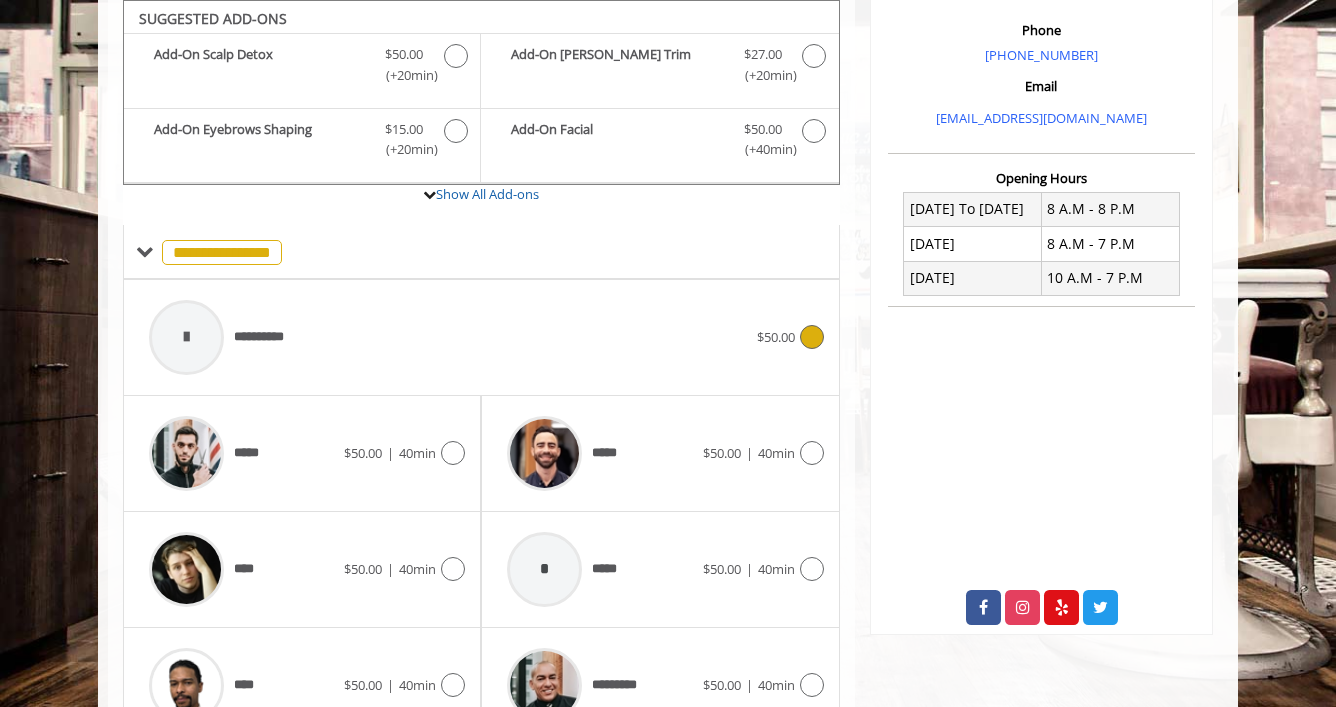 click on "**********" at bounding box center (448, 337) 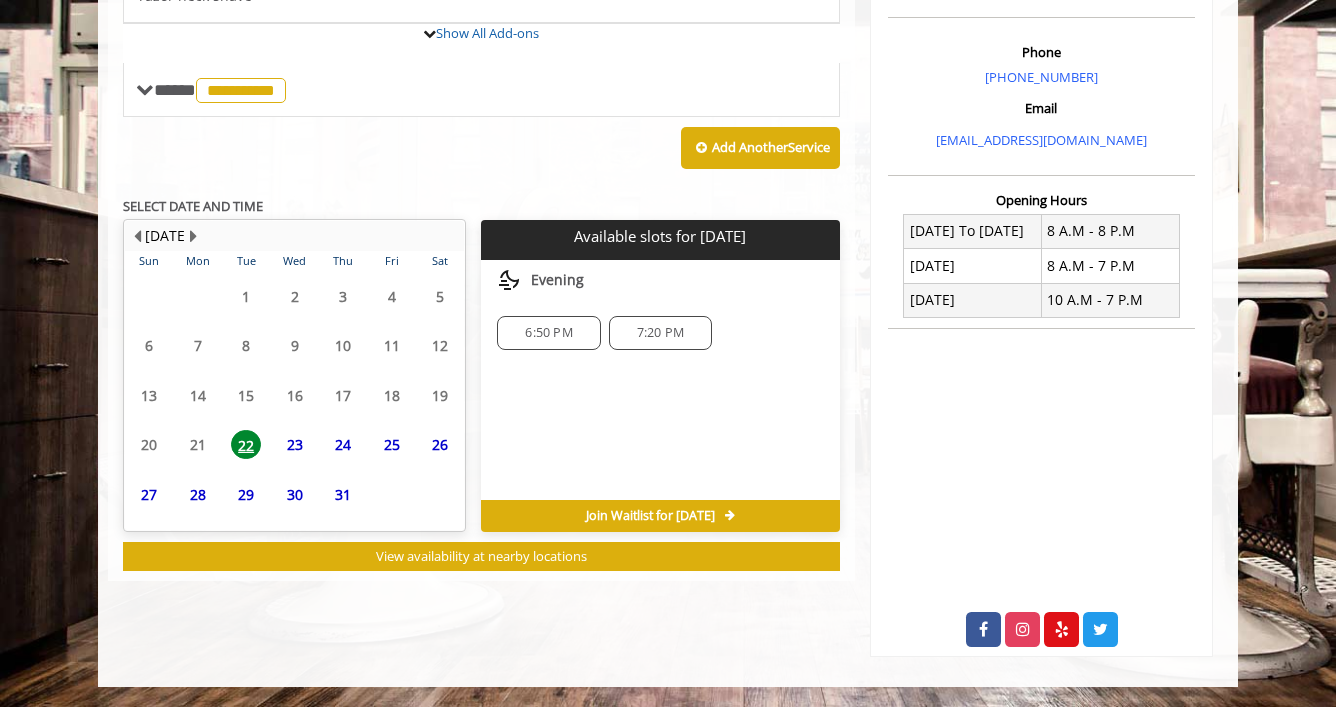 scroll, scrollTop: 606, scrollLeft: 0, axis: vertical 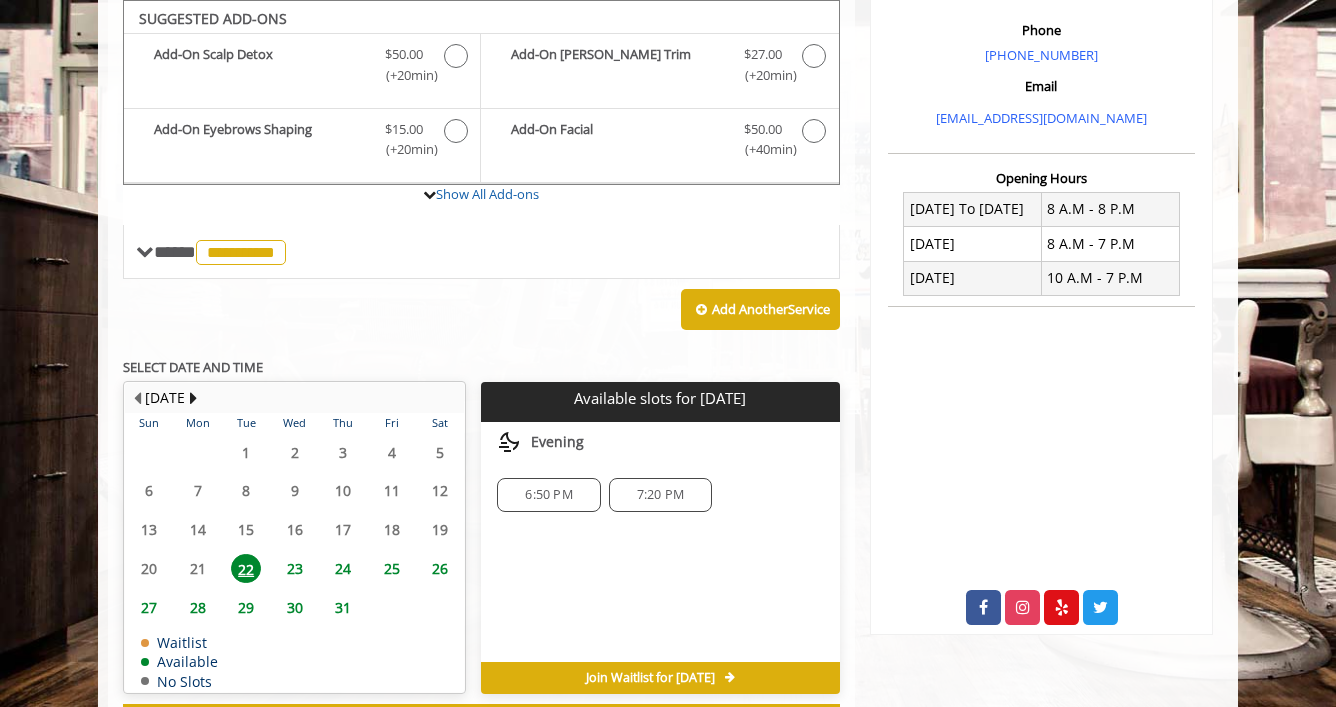 click on "6:50 PM" 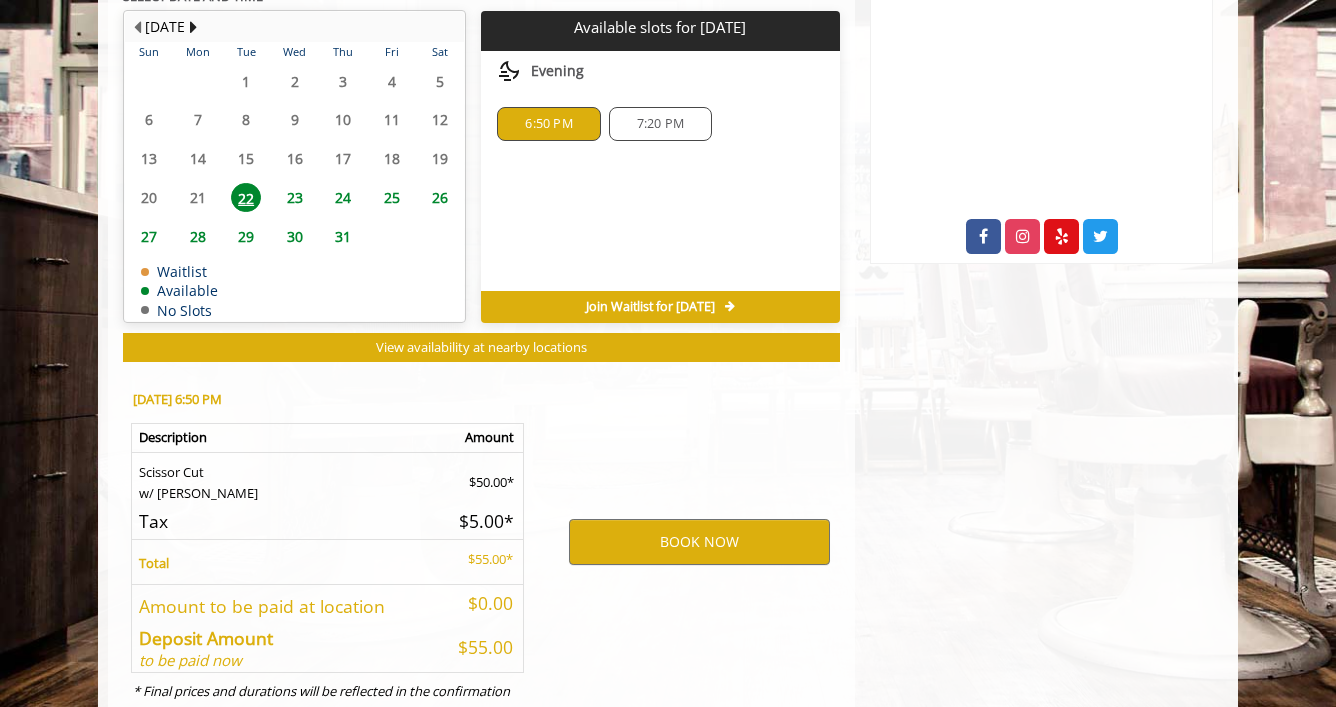 scroll, scrollTop: 1052, scrollLeft: 0, axis: vertical 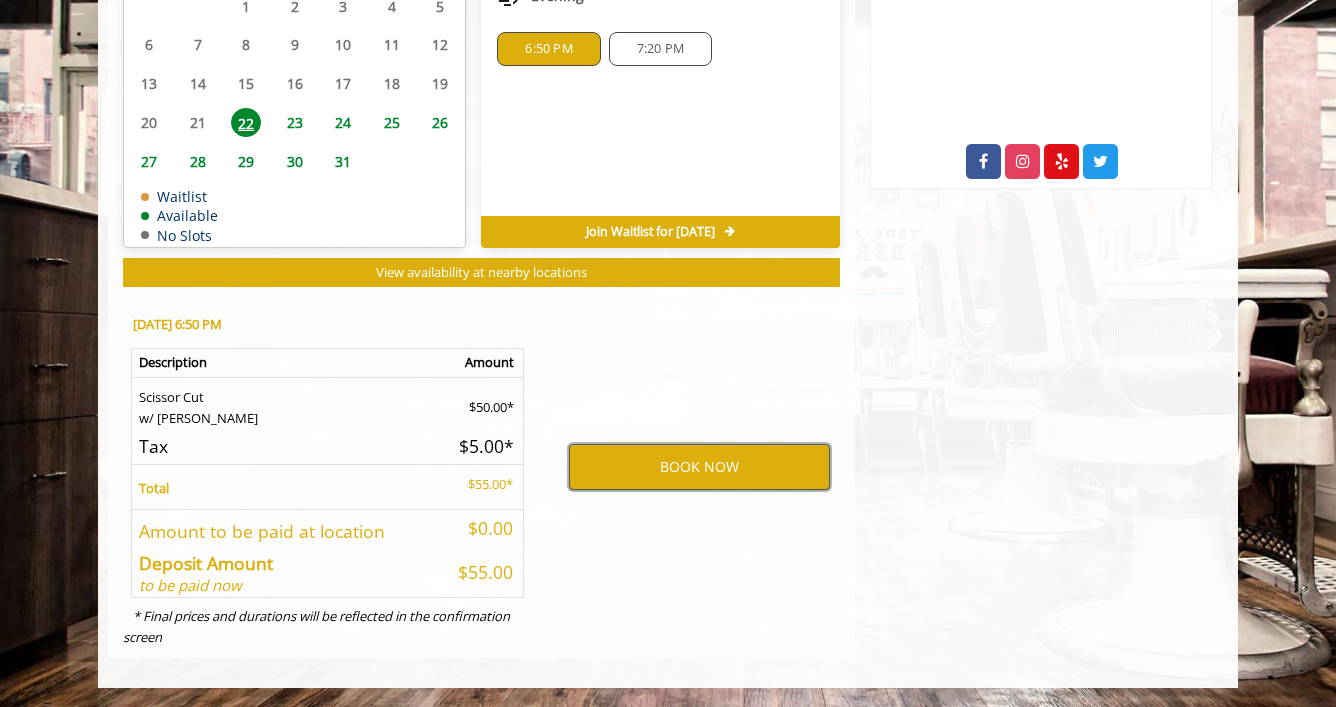 click on "BOOK NOW" at bounding box center (699, 467) 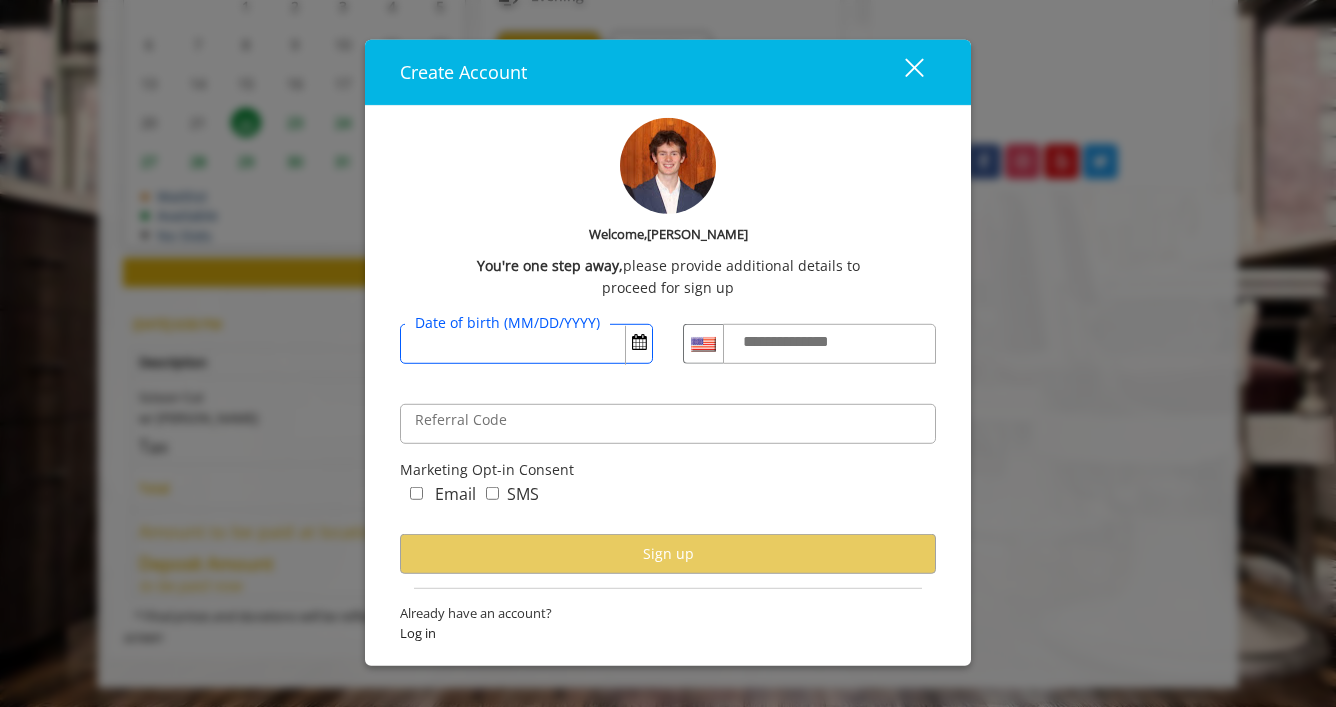 click on "Date of birth (MM/DD/YYYY)" at bounding box center [526, 344] 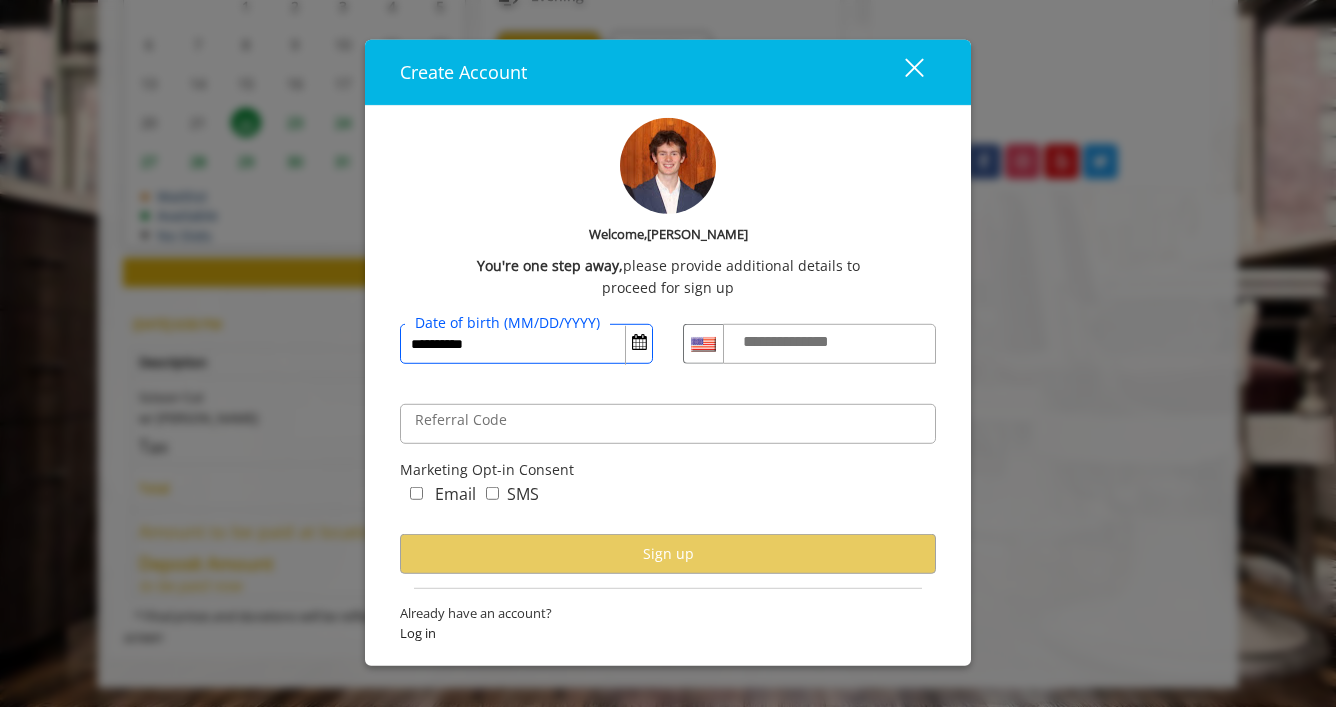 type on "**********" 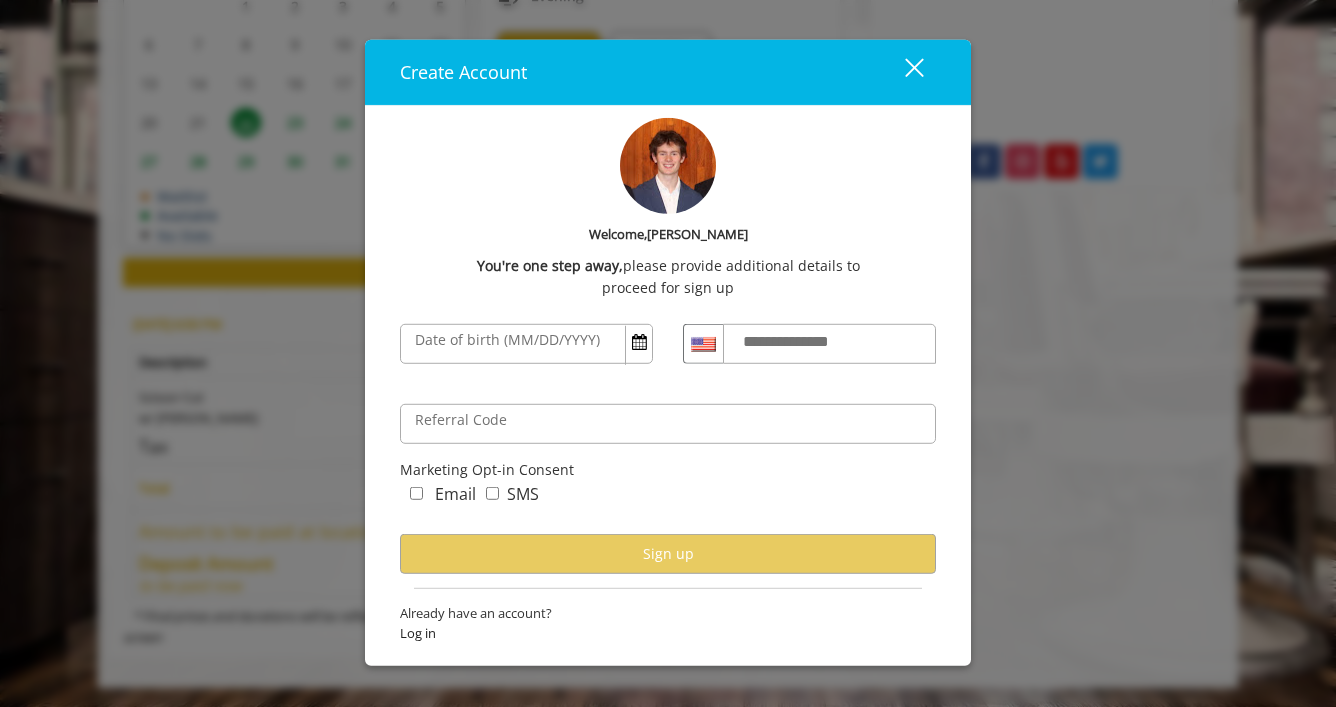 click on "**********" at bounding box center [805, 342] 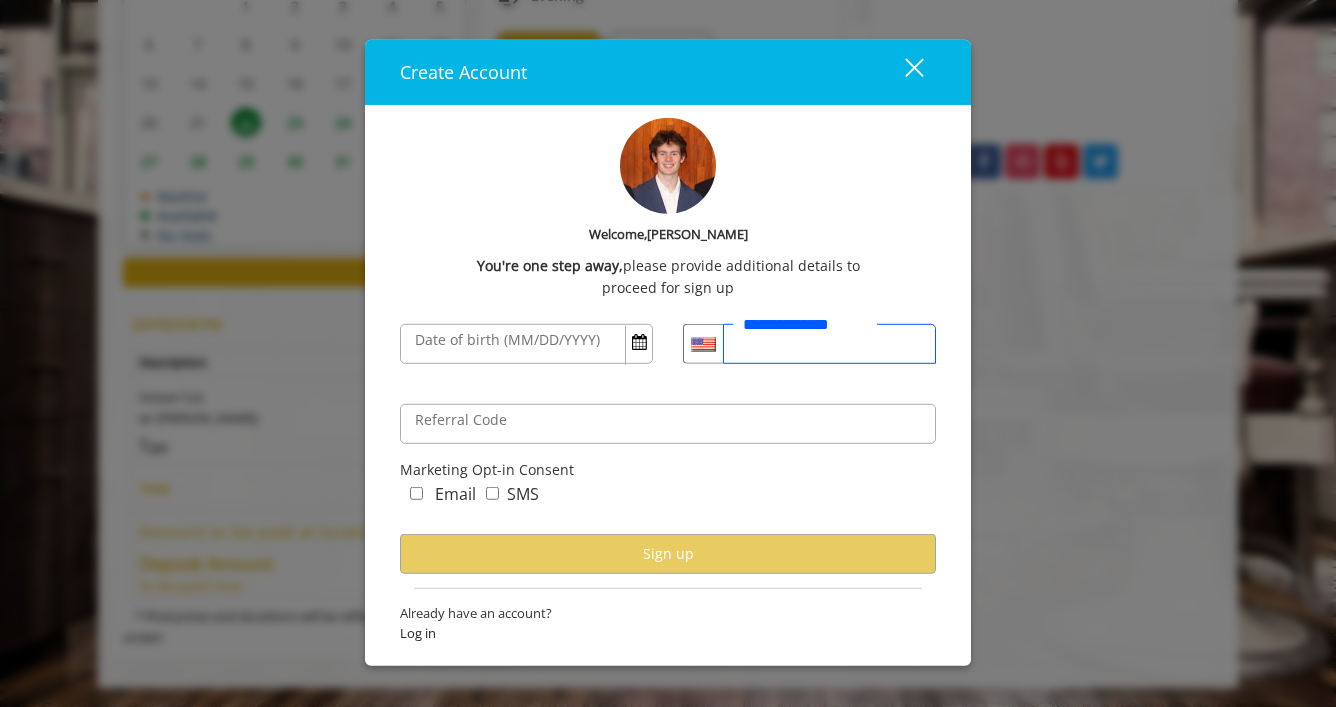 click on "**********" at bounding box center [829, 344] 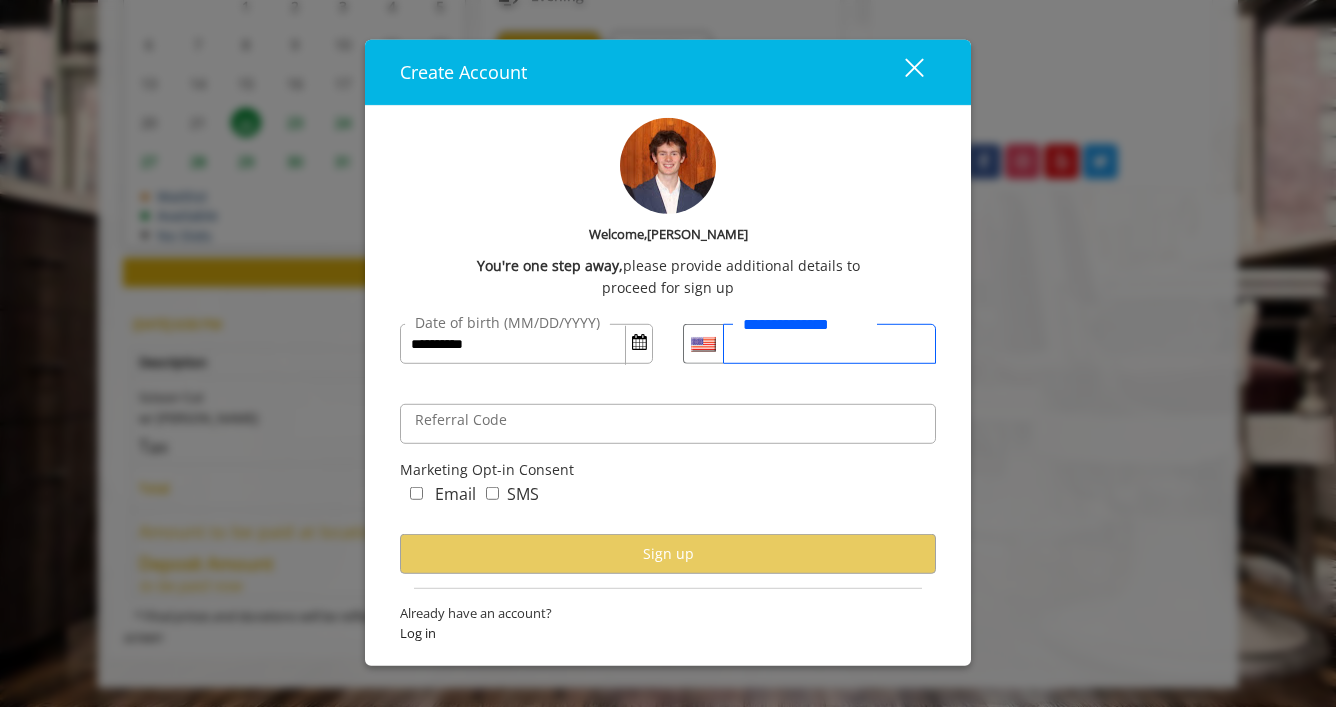 scroll, scrollTop: 0, scrollLeft: 0, axis: both 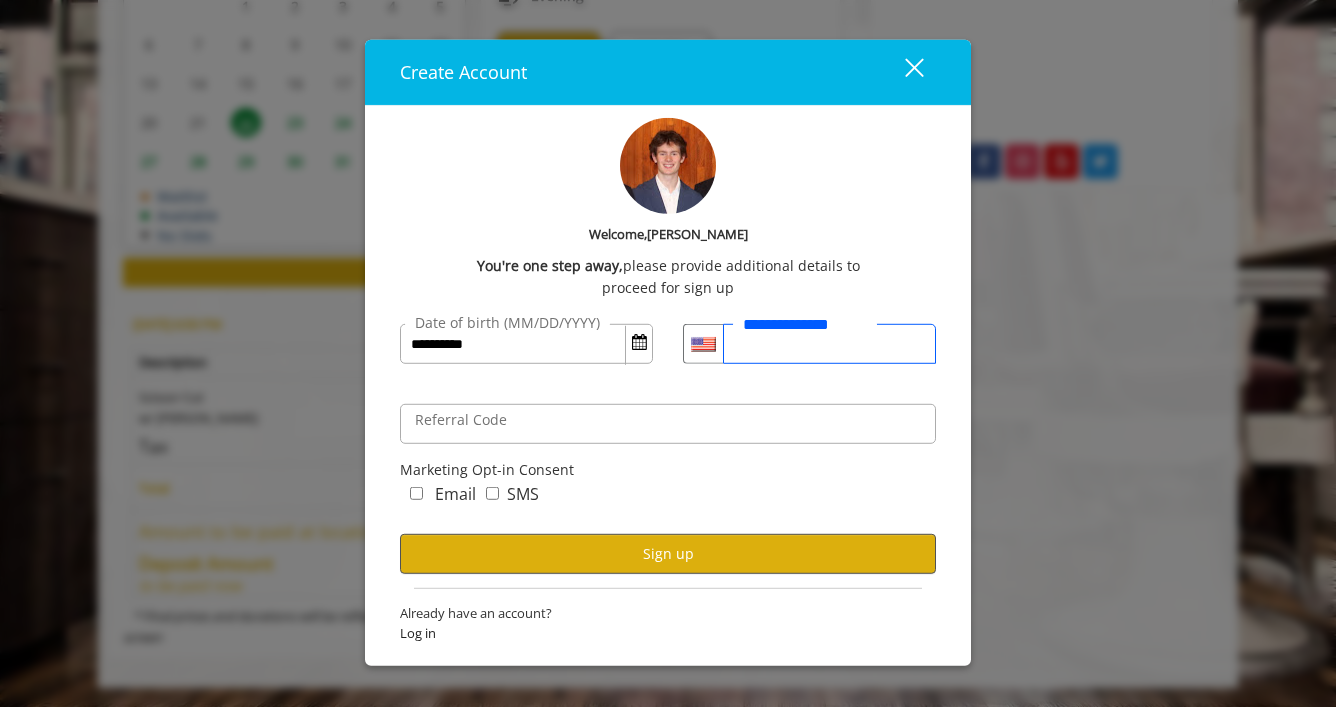 type on "**********" 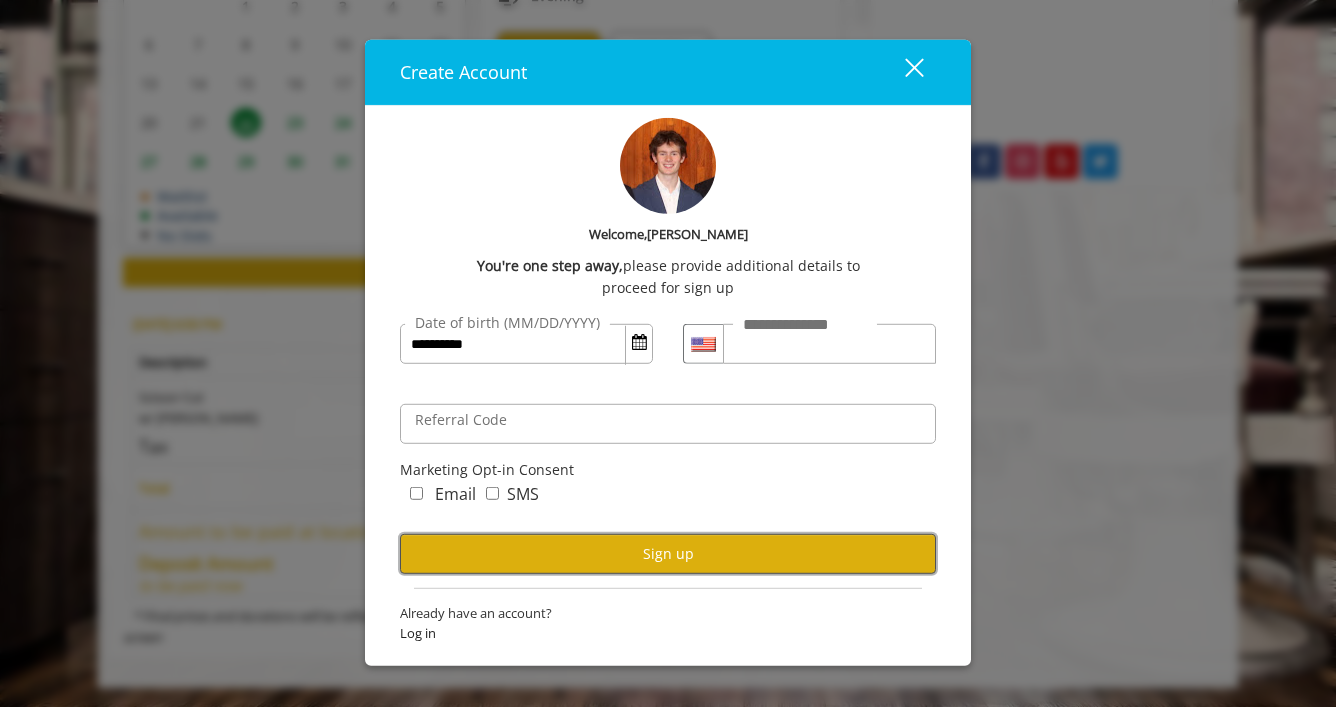 click on "Sign up" at bounding box center [668, 553] 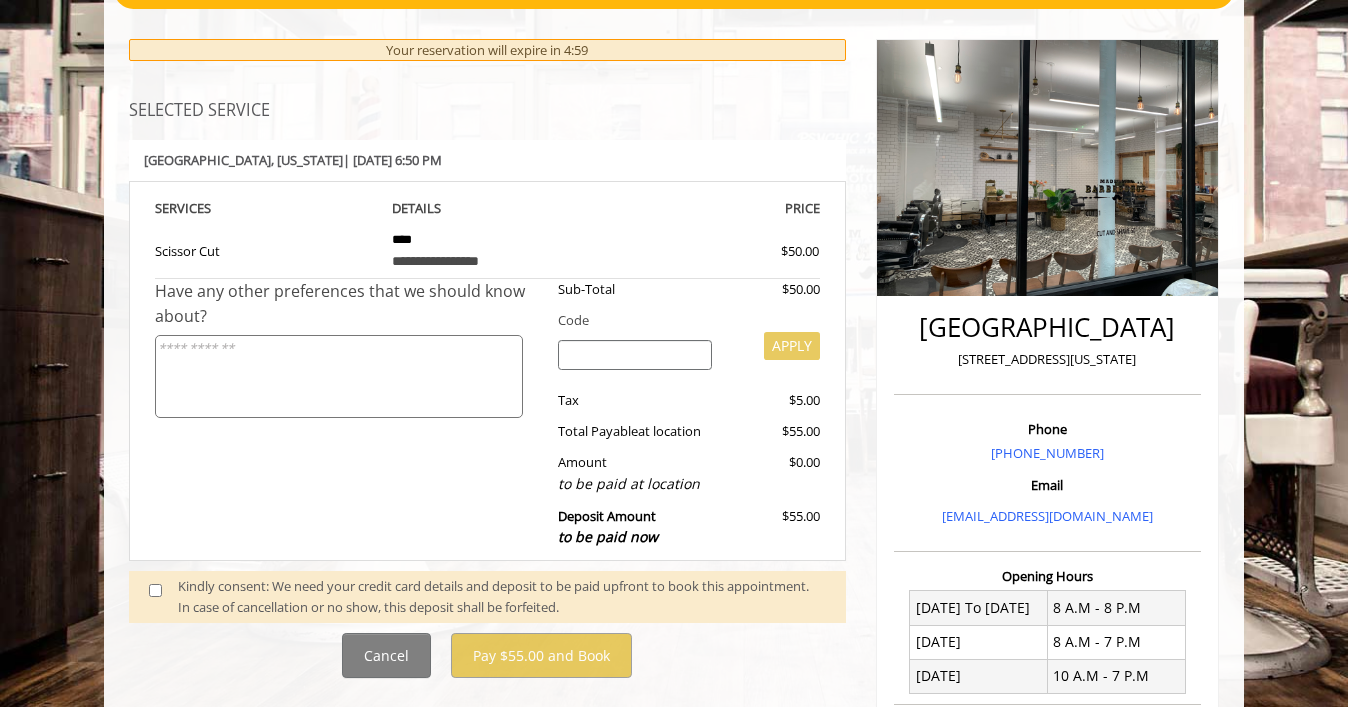 scroll, scrollTop: 236, scrollLeft: 0, axis: vertical 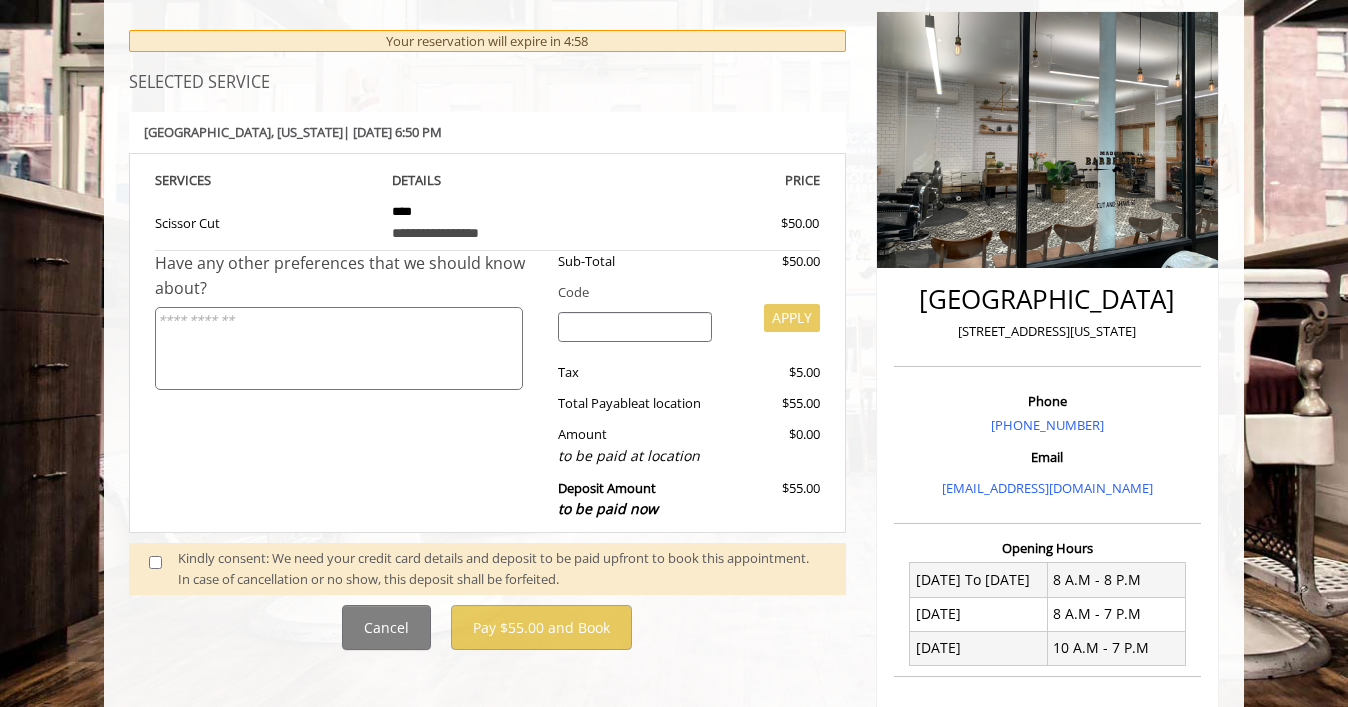 click on "Have any other preferences that we should know about?" 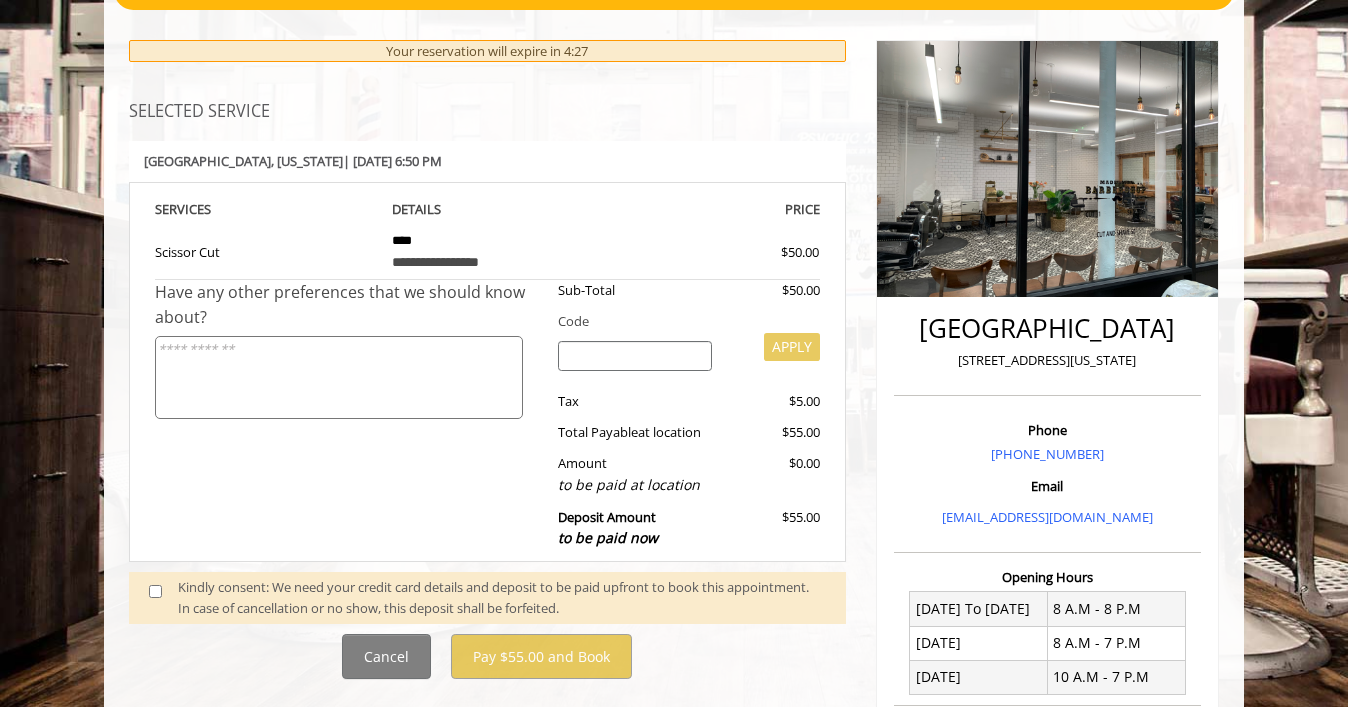 scroll, scrollTop: 199, scrollLeft: 0, axis: vertical 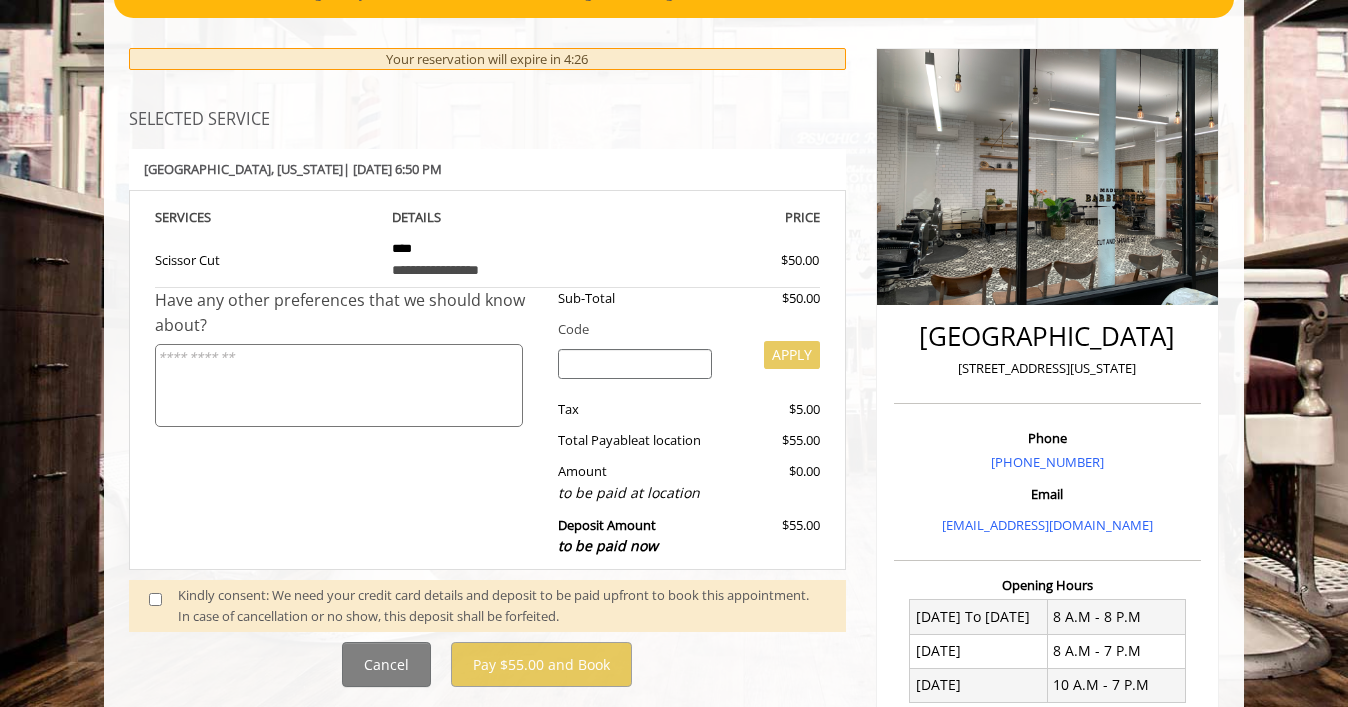 click on "267 W 15th Street, New York" at bounding box center [1047, 368] 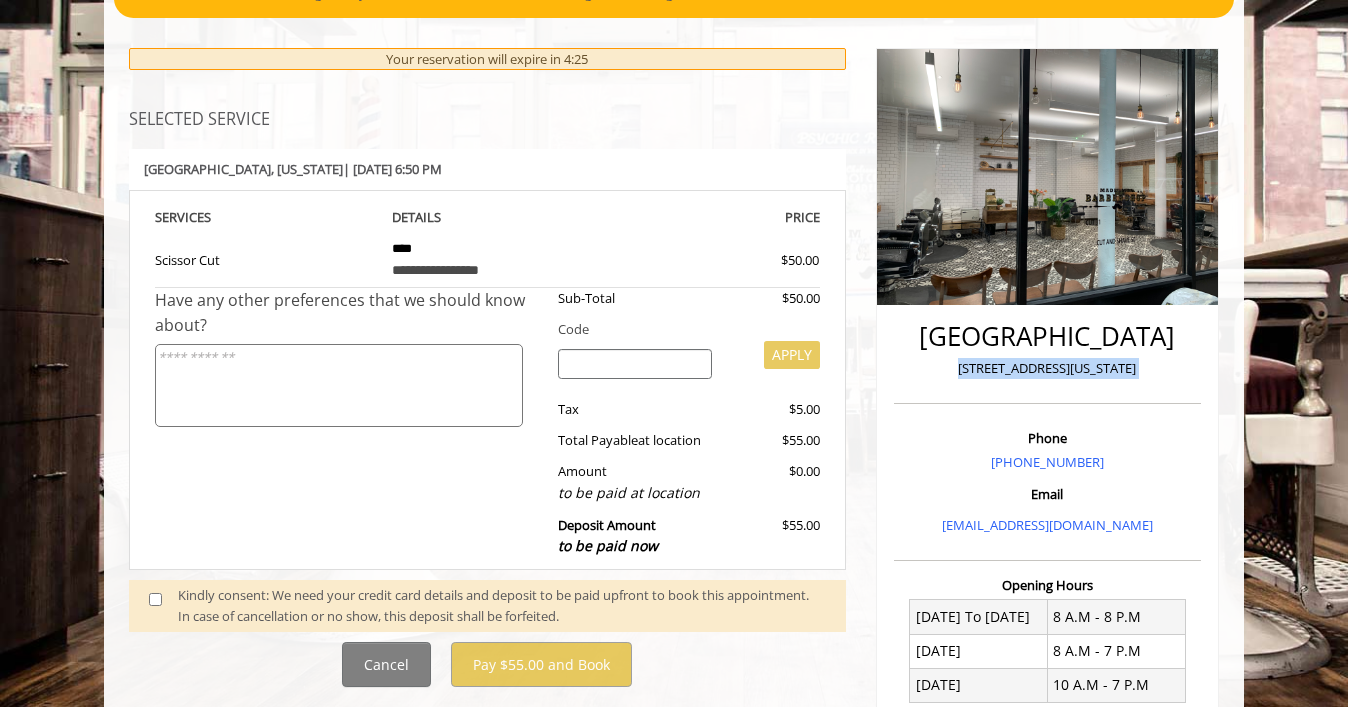drag, startPoint x: 1157, startPoint y: 367, endPoint x: 968, endPoint y: 364, distance: 189.0238 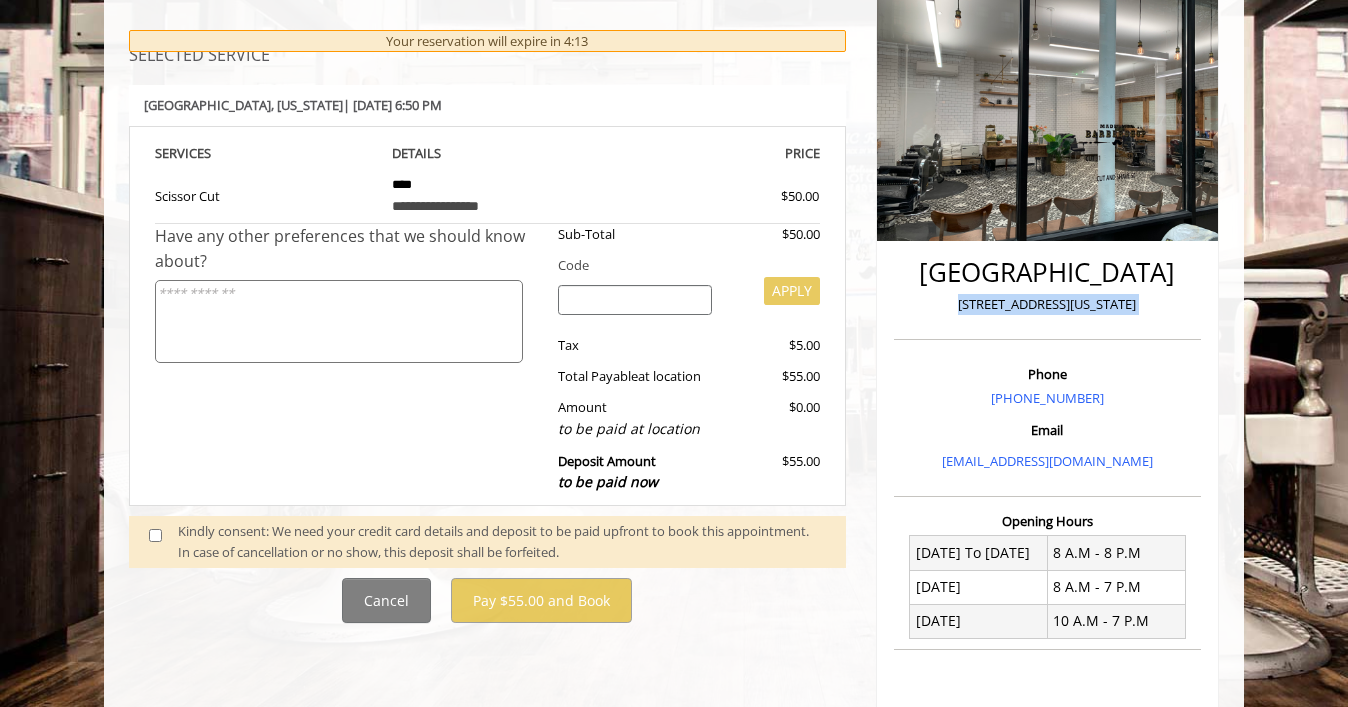 scroll, scrollTop: 287, scrollLeft: 0, axis: vertical 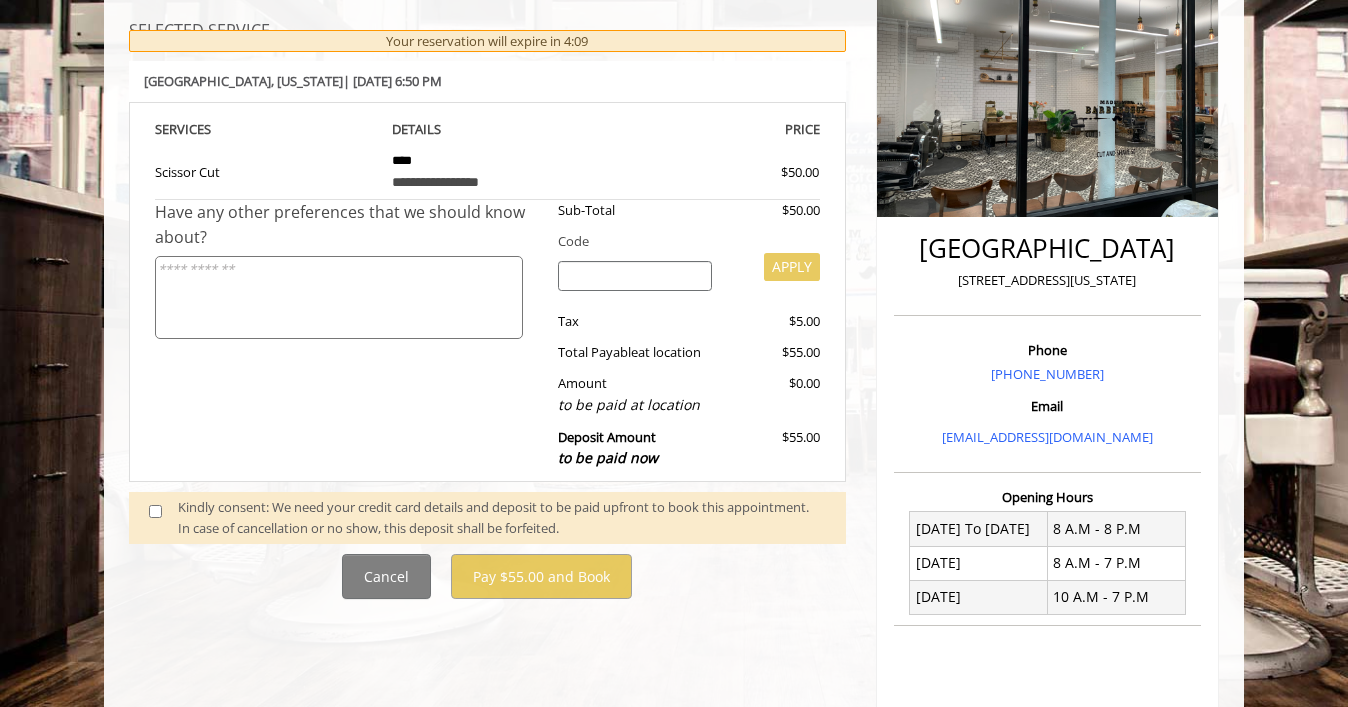 click 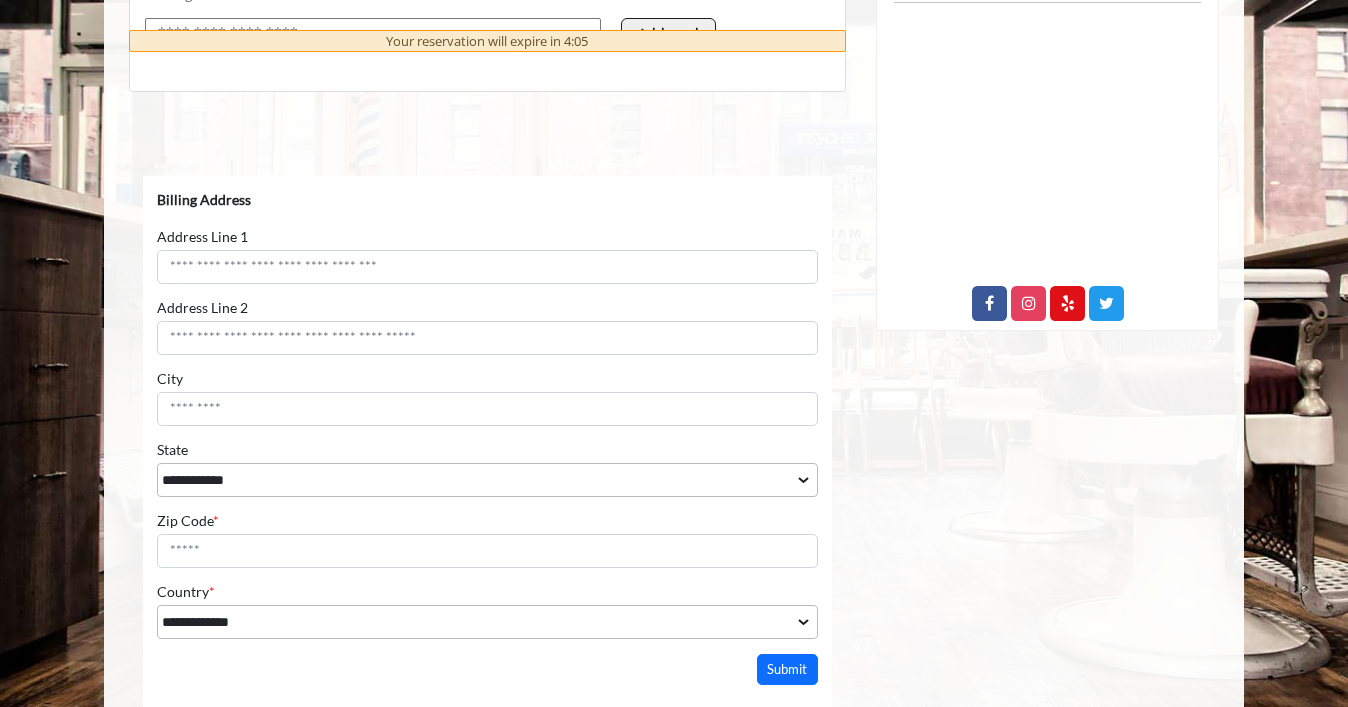 scroll, scrollTop: 894, scrollLeft: 0, axis: vertical 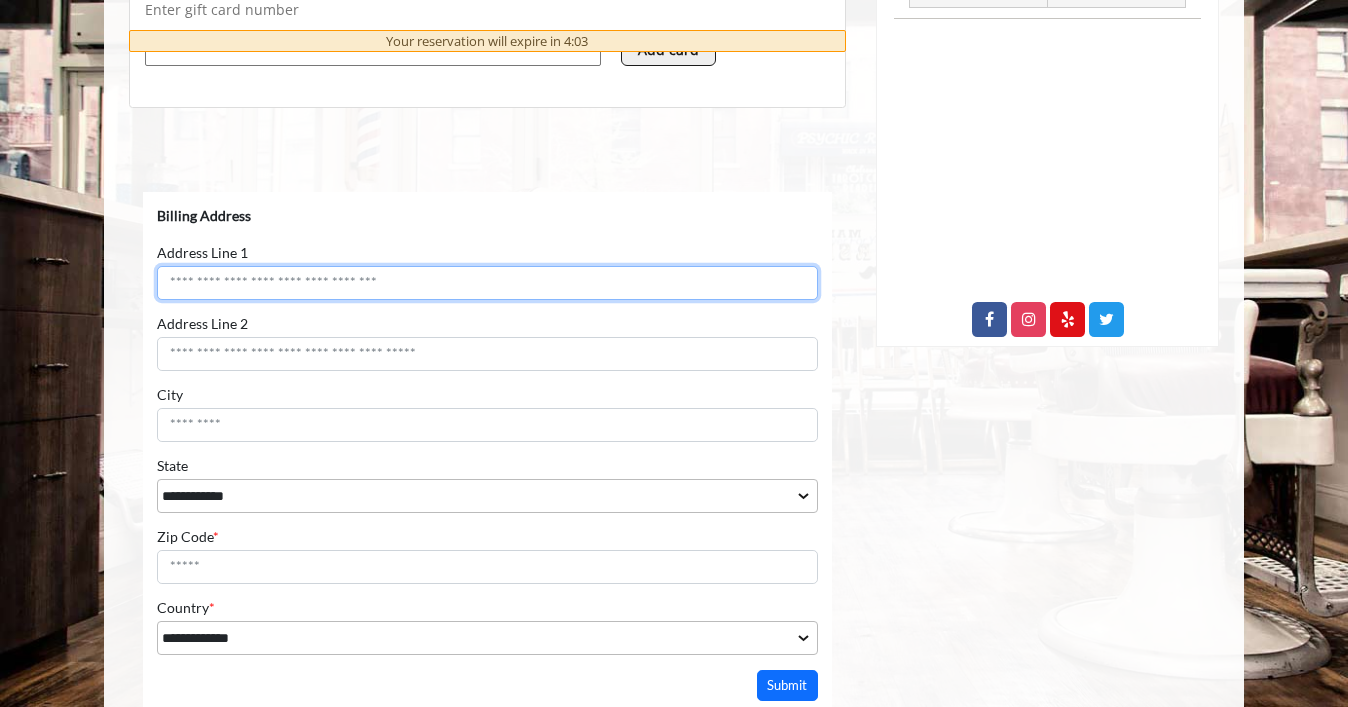 click on "Address Line 1" at bounding box center (487, 282) 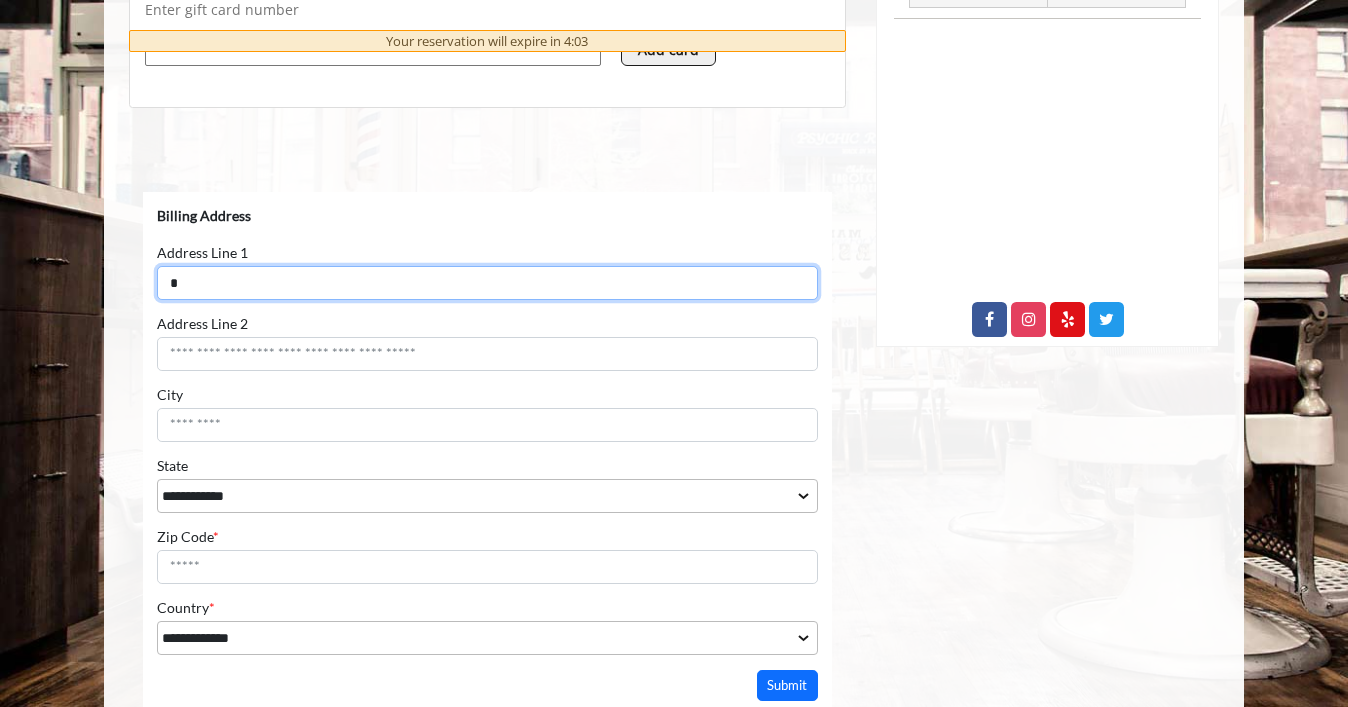 type 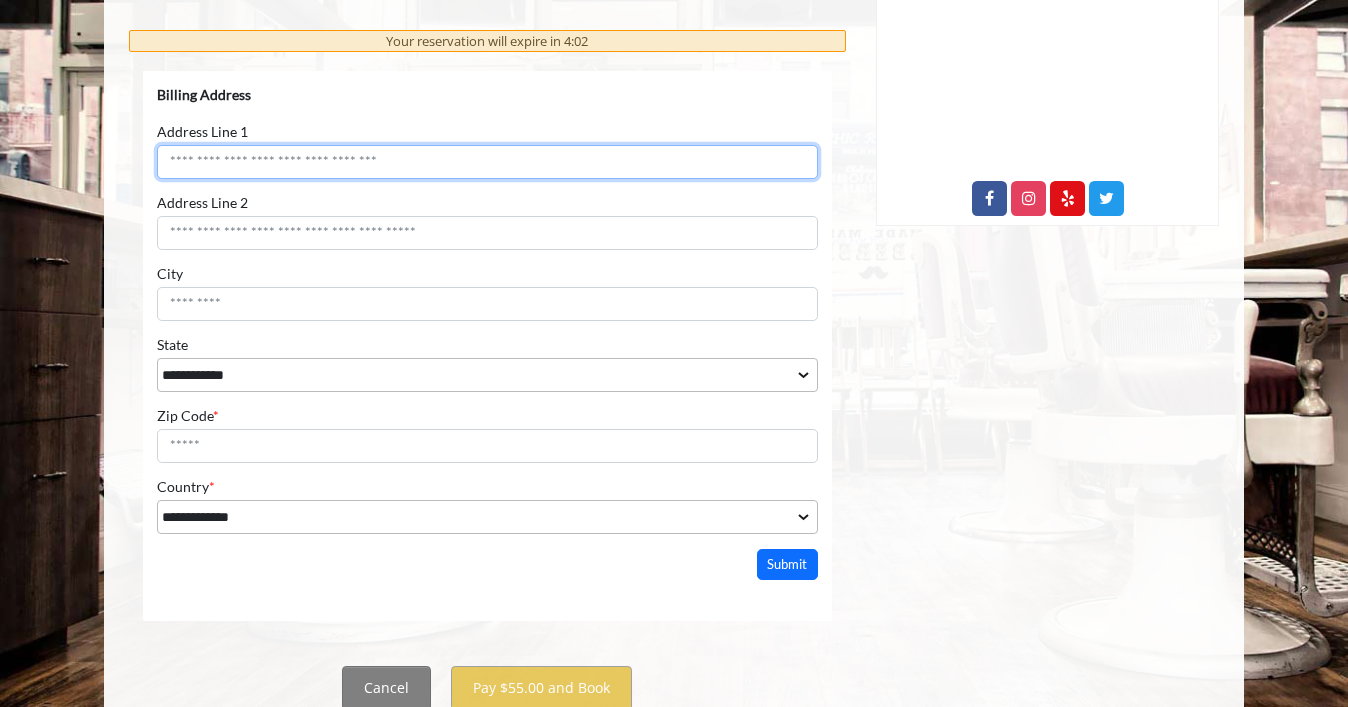 scroll, scrollTop: 1088, scrollLeft: 0, axis: vertical 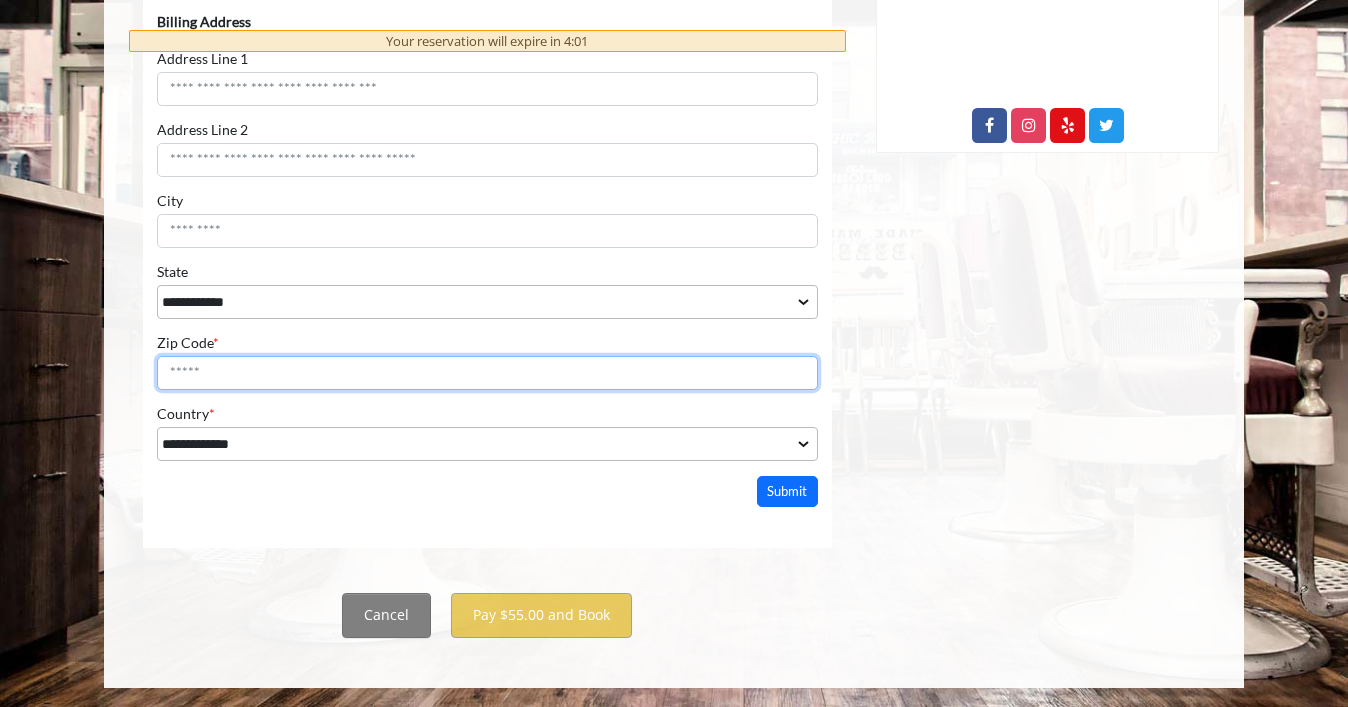click on "Zip Code  *" at bounding box center [487, 373] 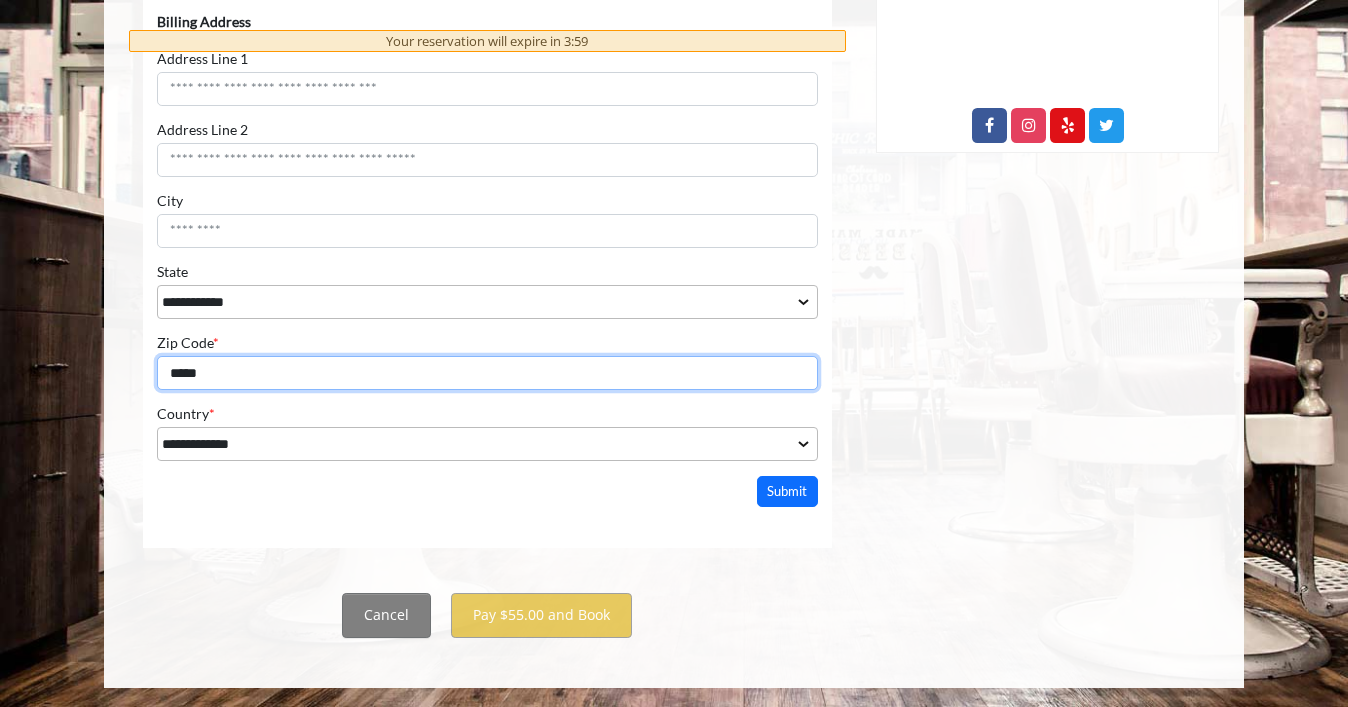 type on "*****" 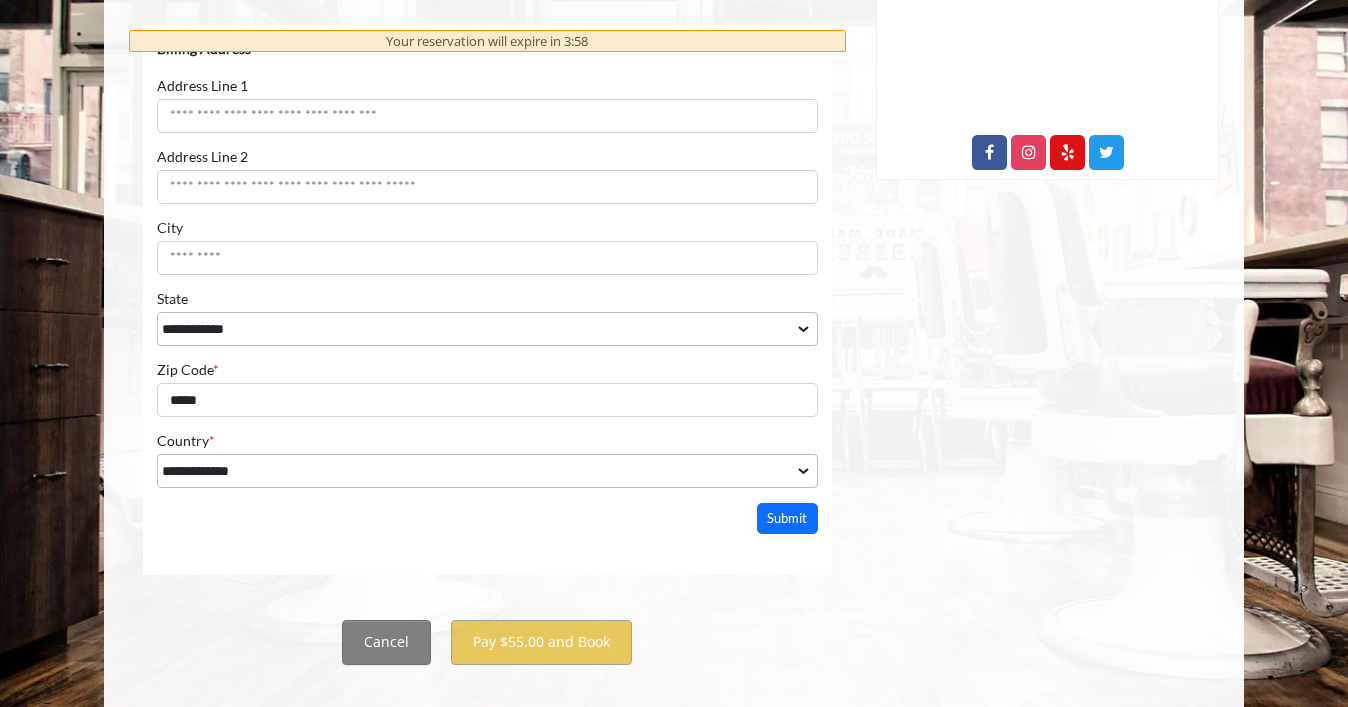 scroll, scrollTop: 1038, scrollLeft: 0, axis: vertical 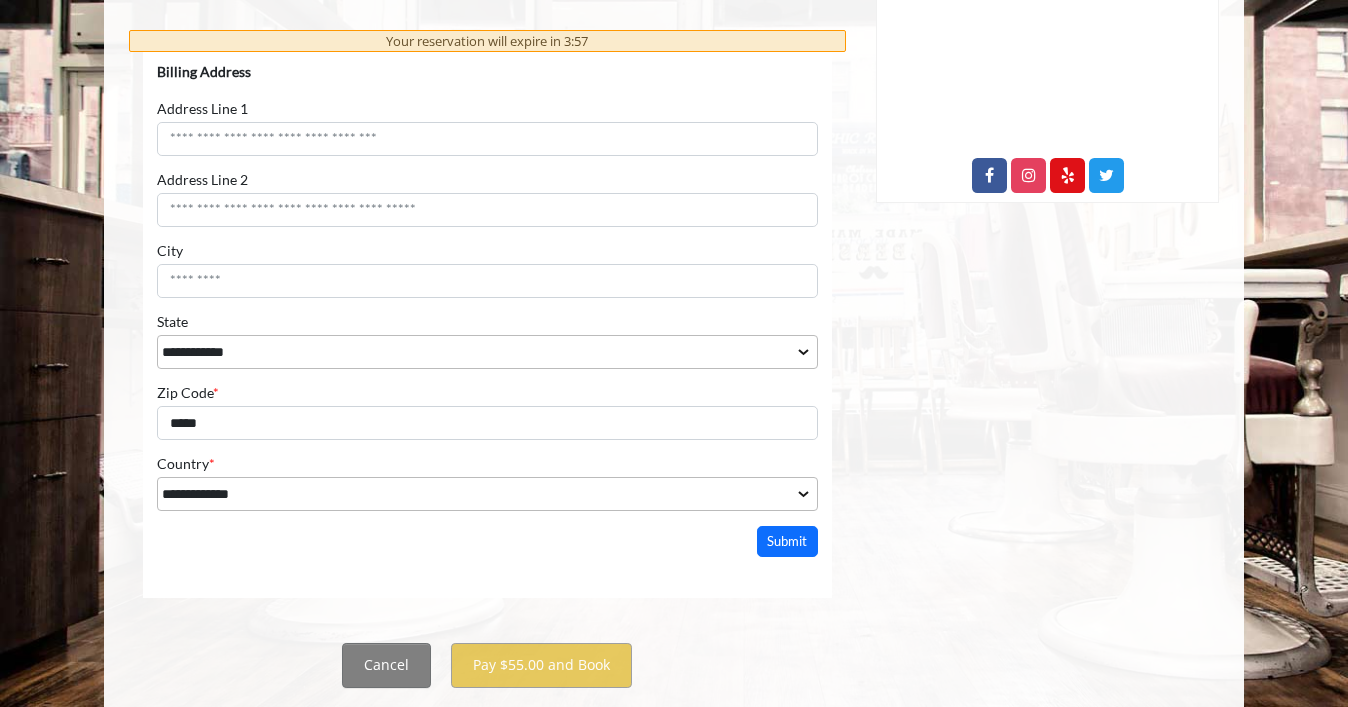 click on "**********" at bounding box center (487, 286) 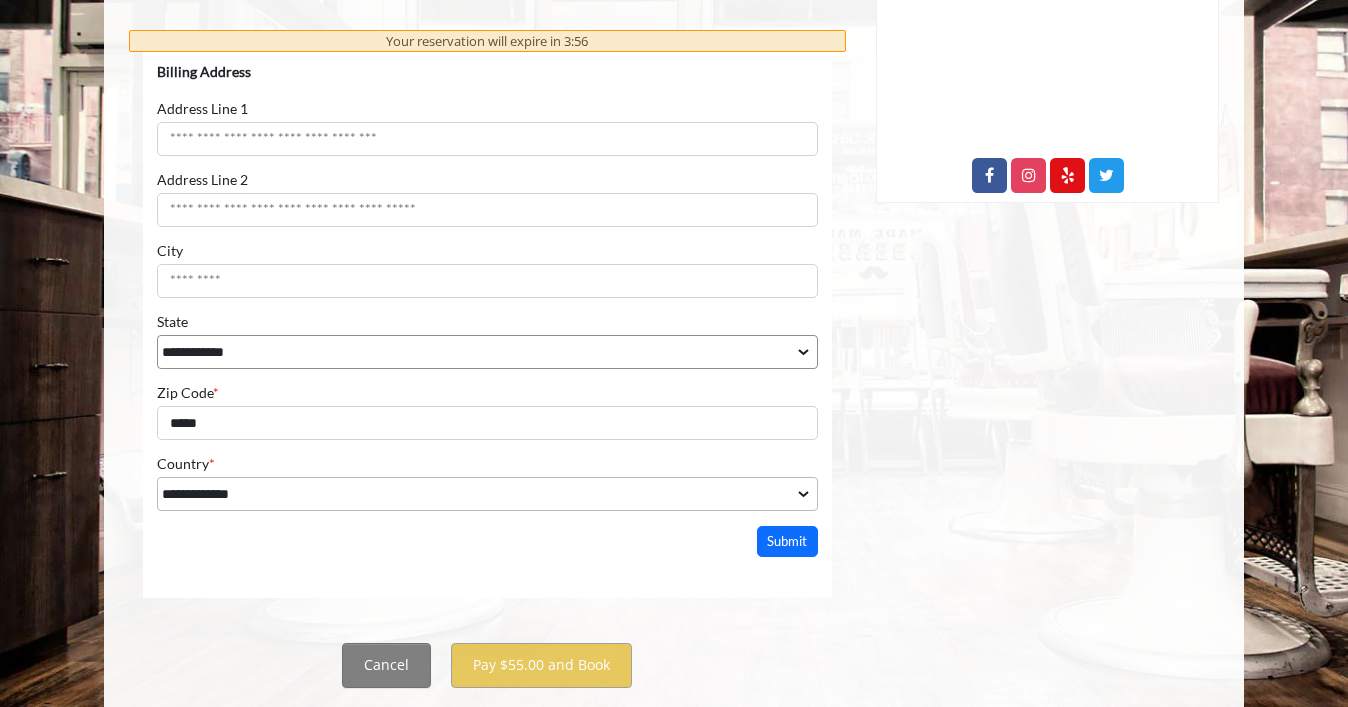 scroll, scrollTop: 898, scrollLeft: 0, axis: vertical 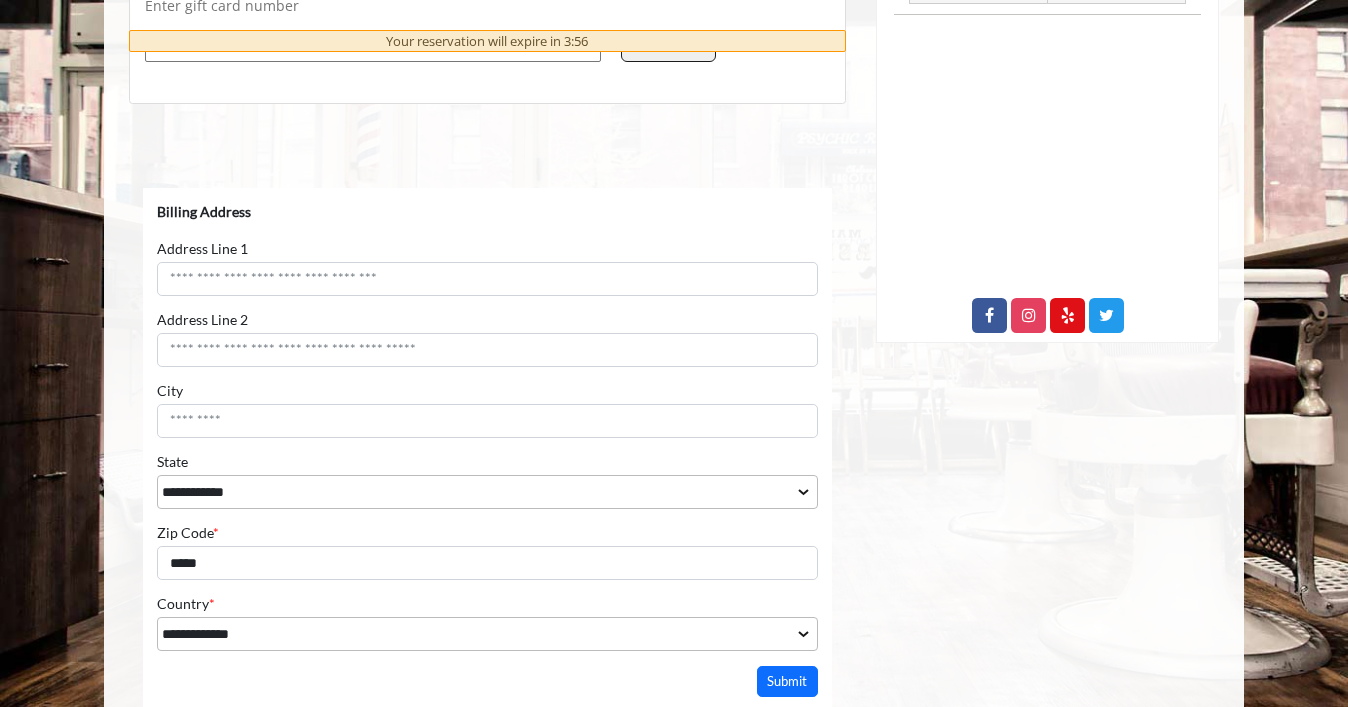 click on "**********" at bounding box center [487, 426] 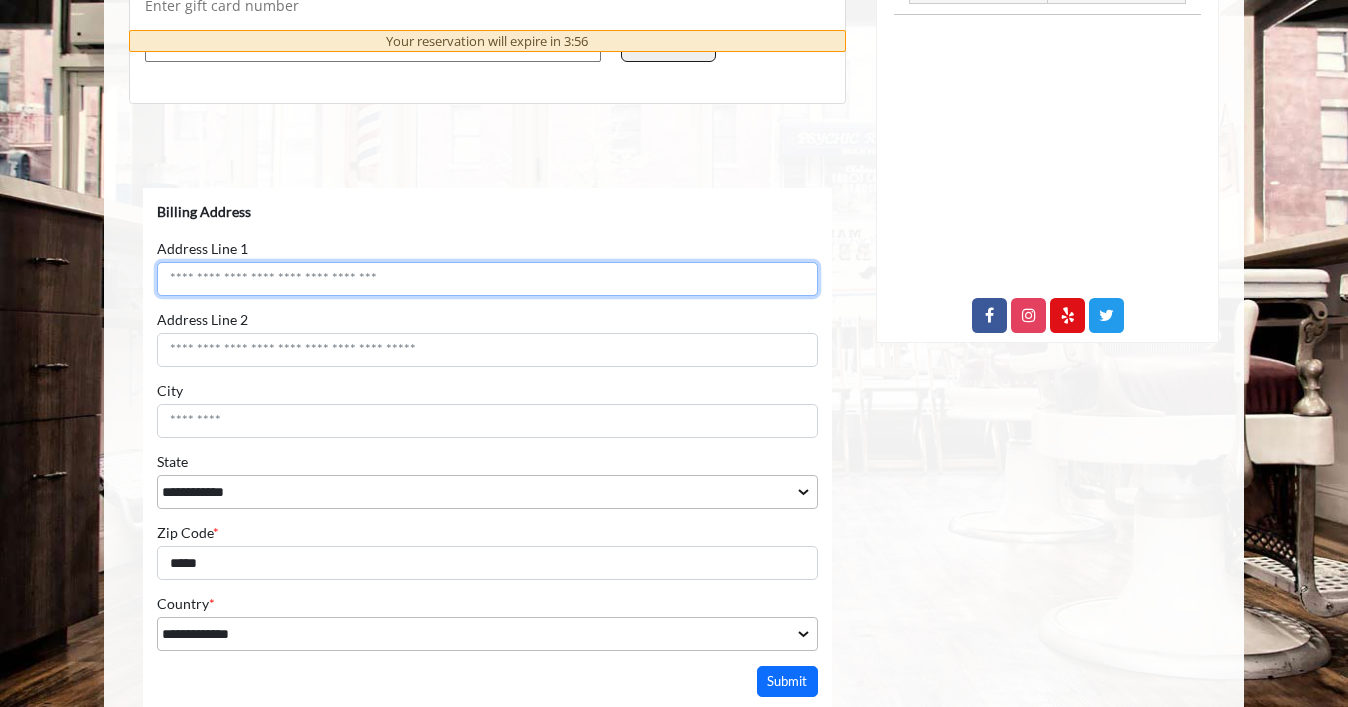 click on "Address Line 1" at bounding box center [487, 278] 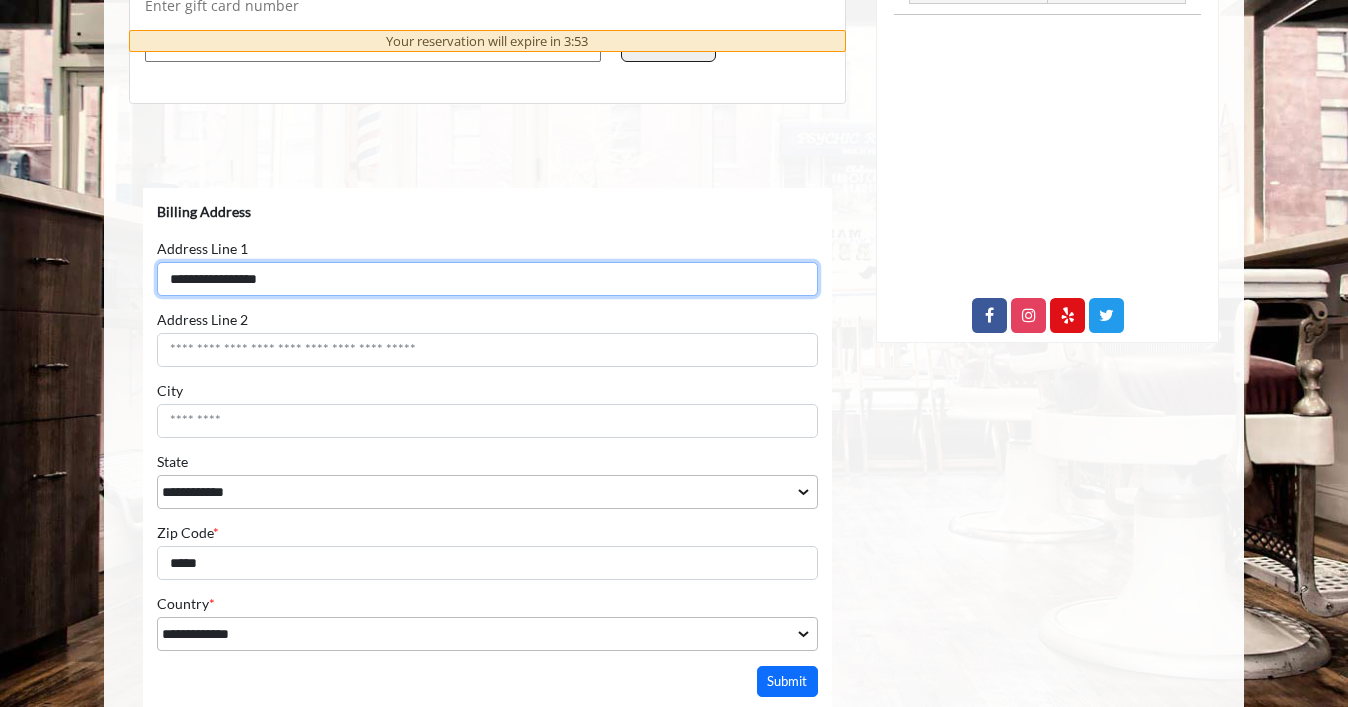 type on "**********" 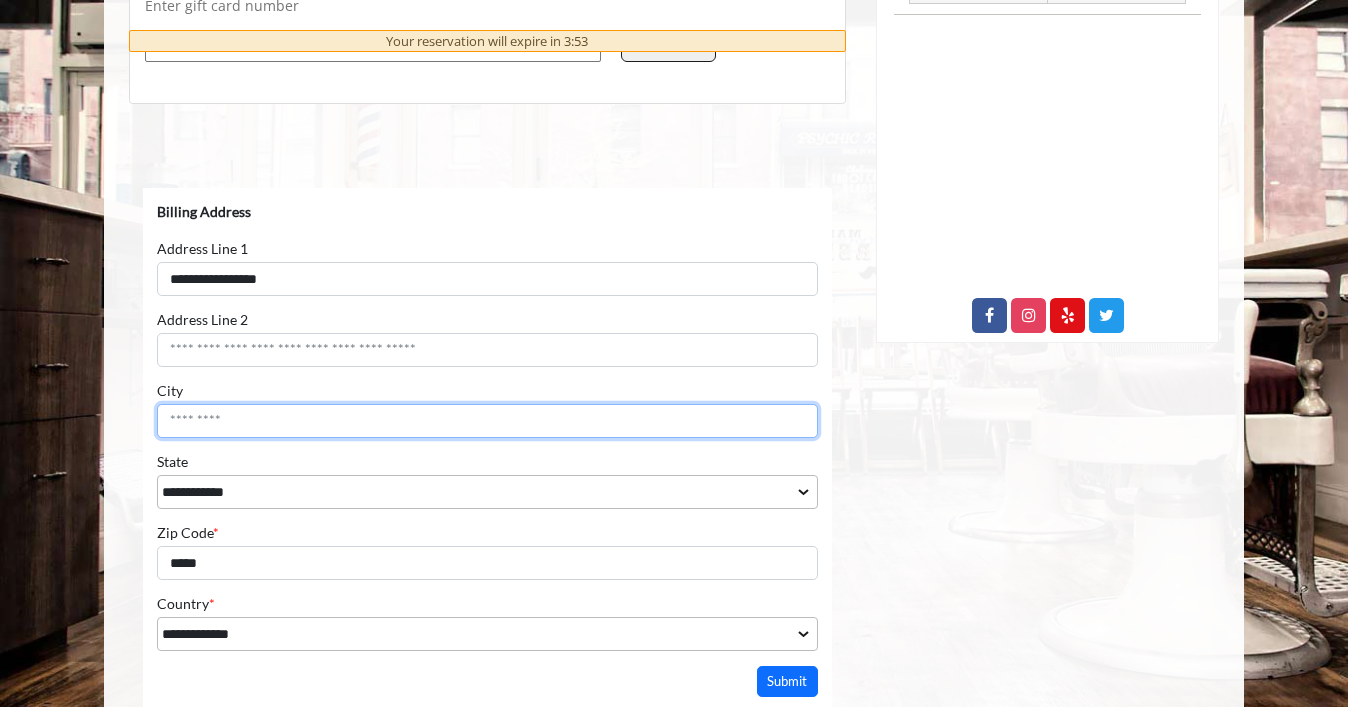 click on "City" at bounding box center (487, 420) 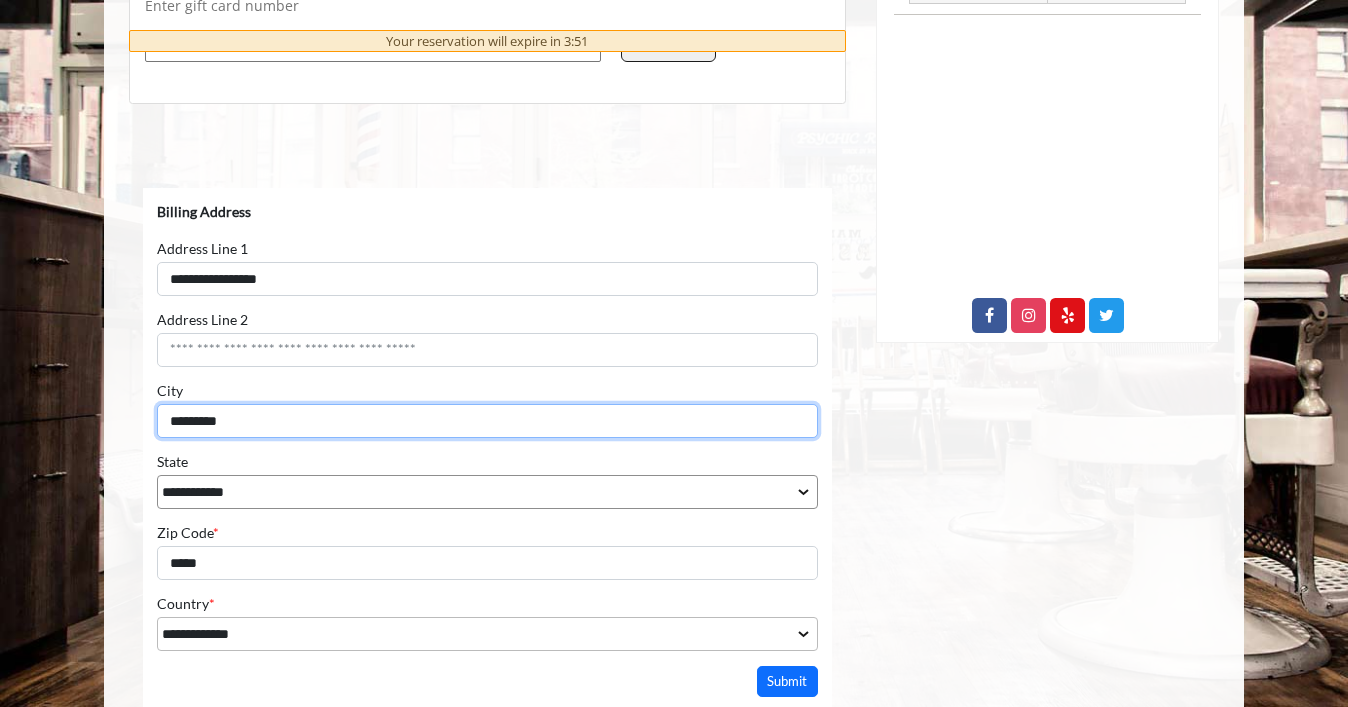 type on "*********" 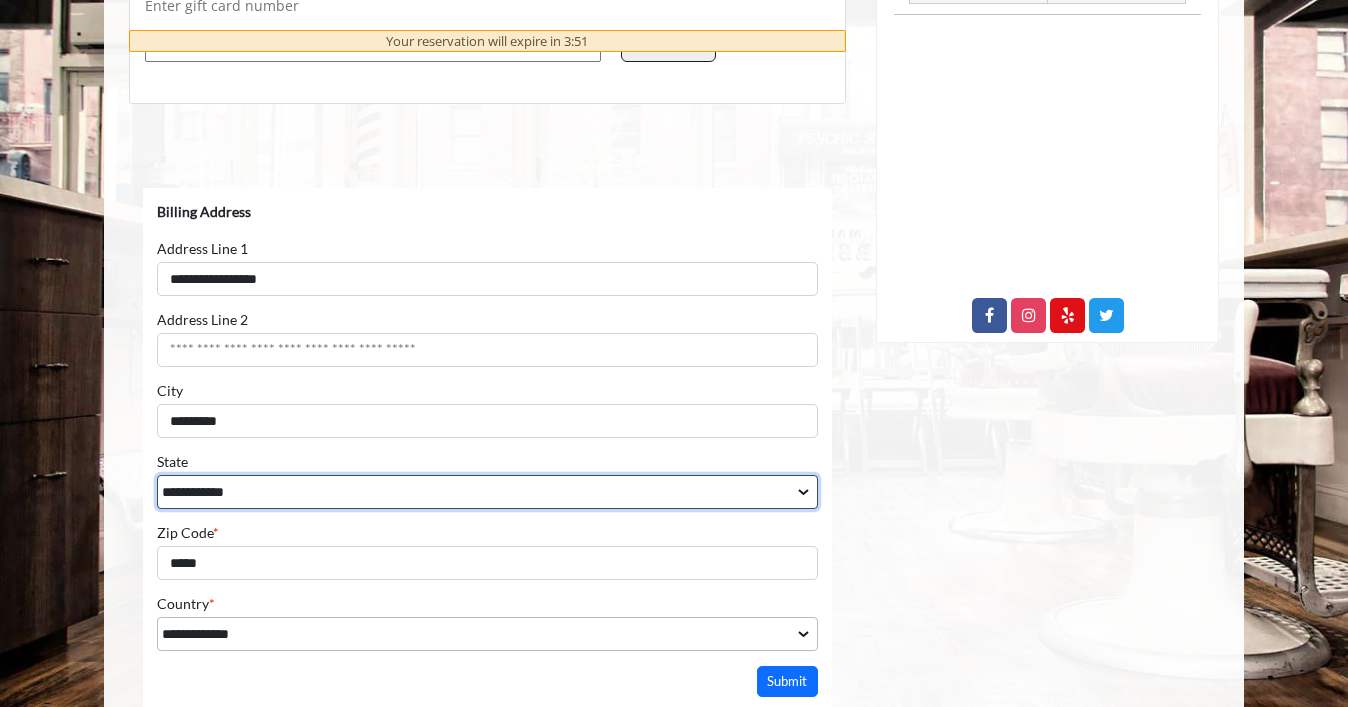 click on "**********" at bounding box center (487, 491) 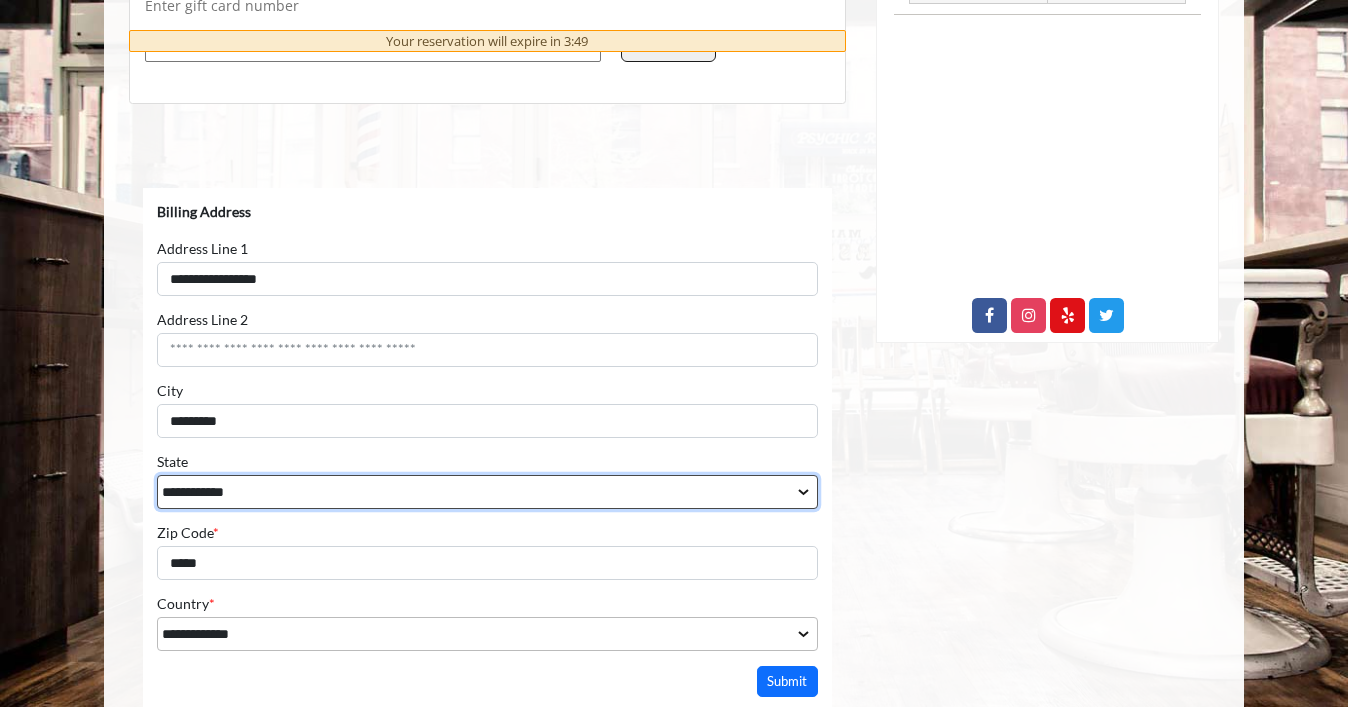 select on "**" 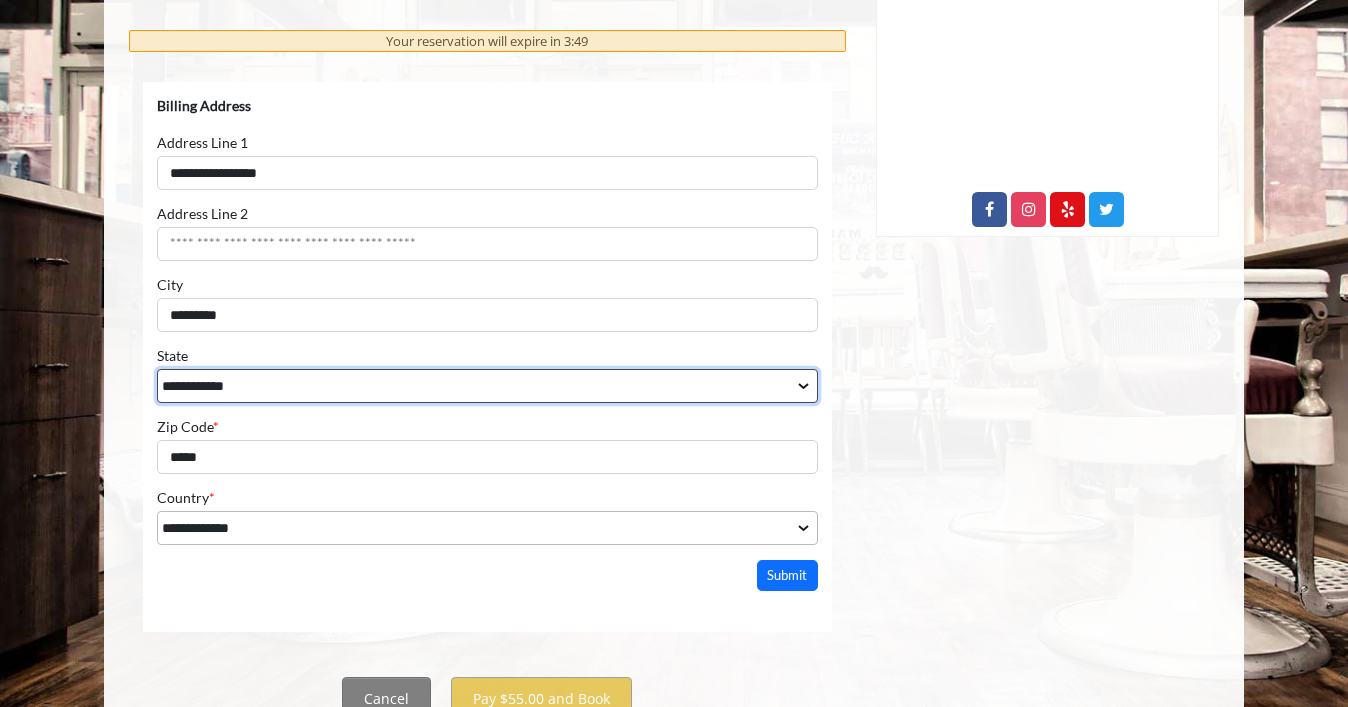 scroll, scrollTop: 1088, scrollLeft: 0, axis: vertical 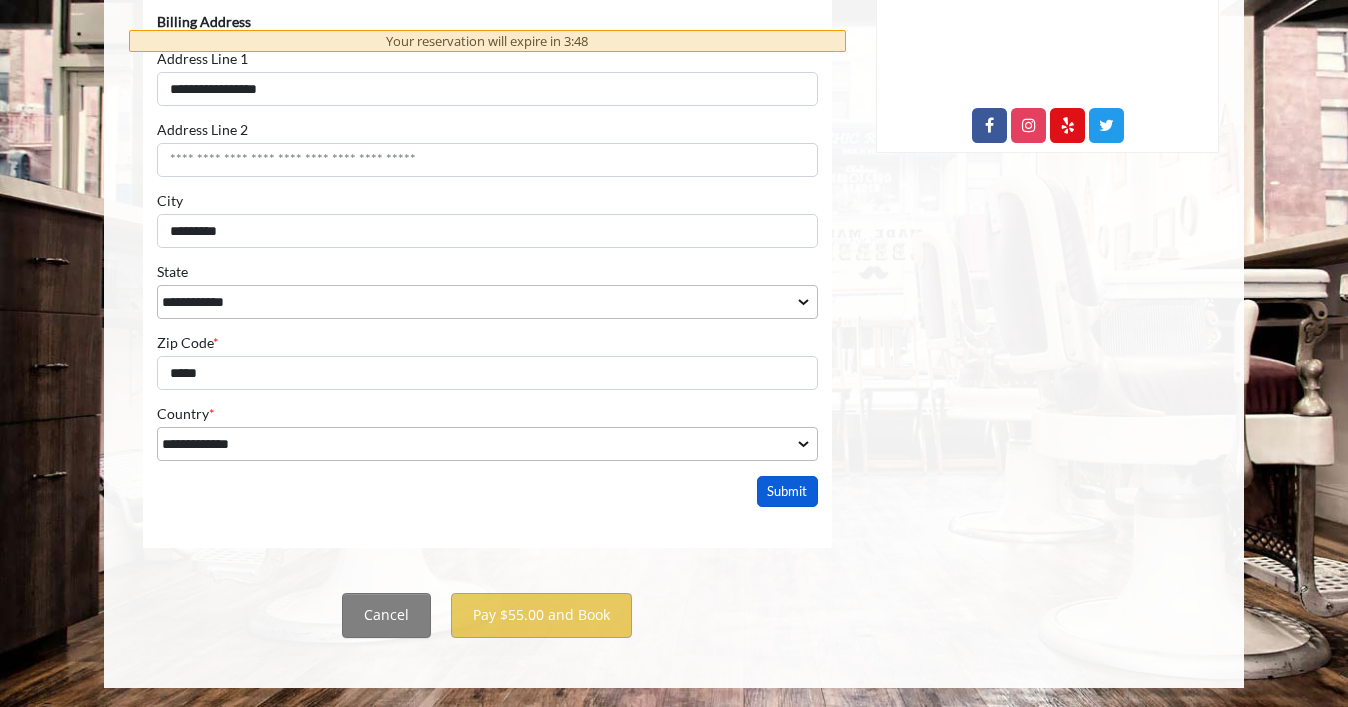 click on "Submit" at bounding box center [788, 491] 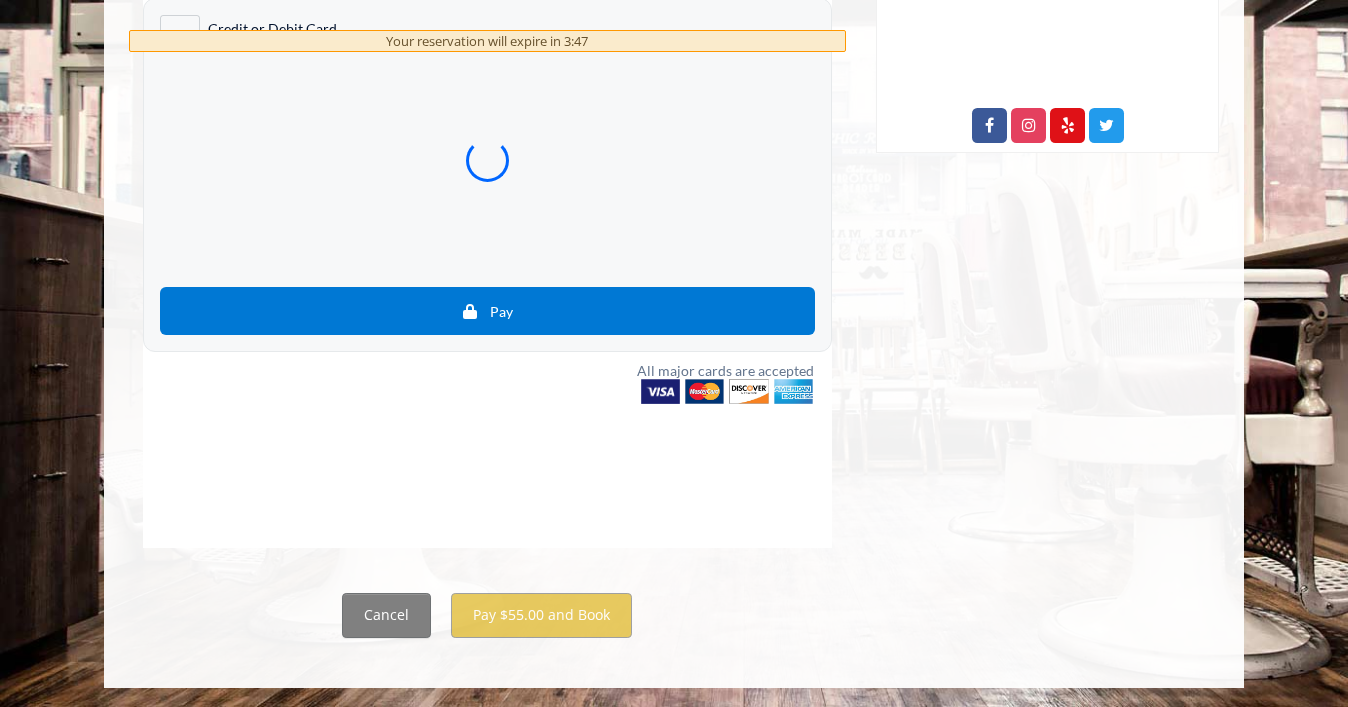 scroll, scrollTop: 1022, scrollLeft: 0, axis: vertical 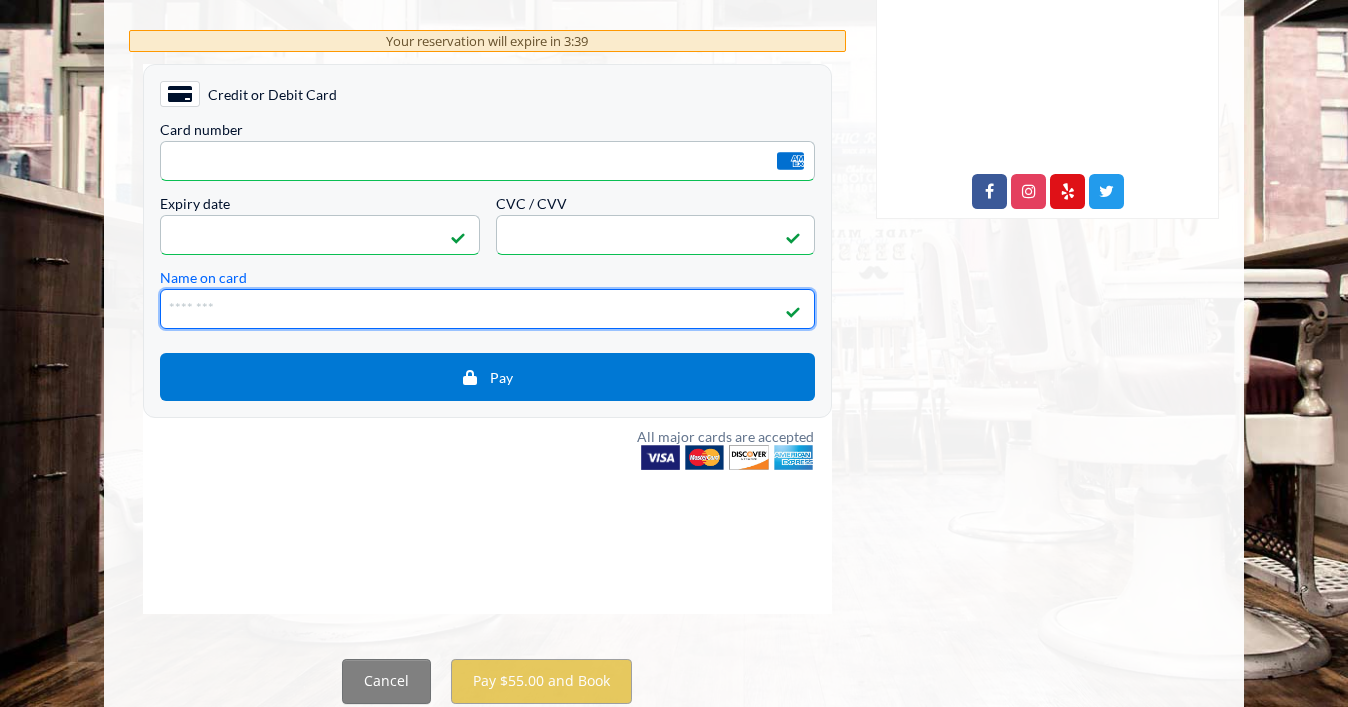 click on "Name on card" at bounding box center [487, 308] 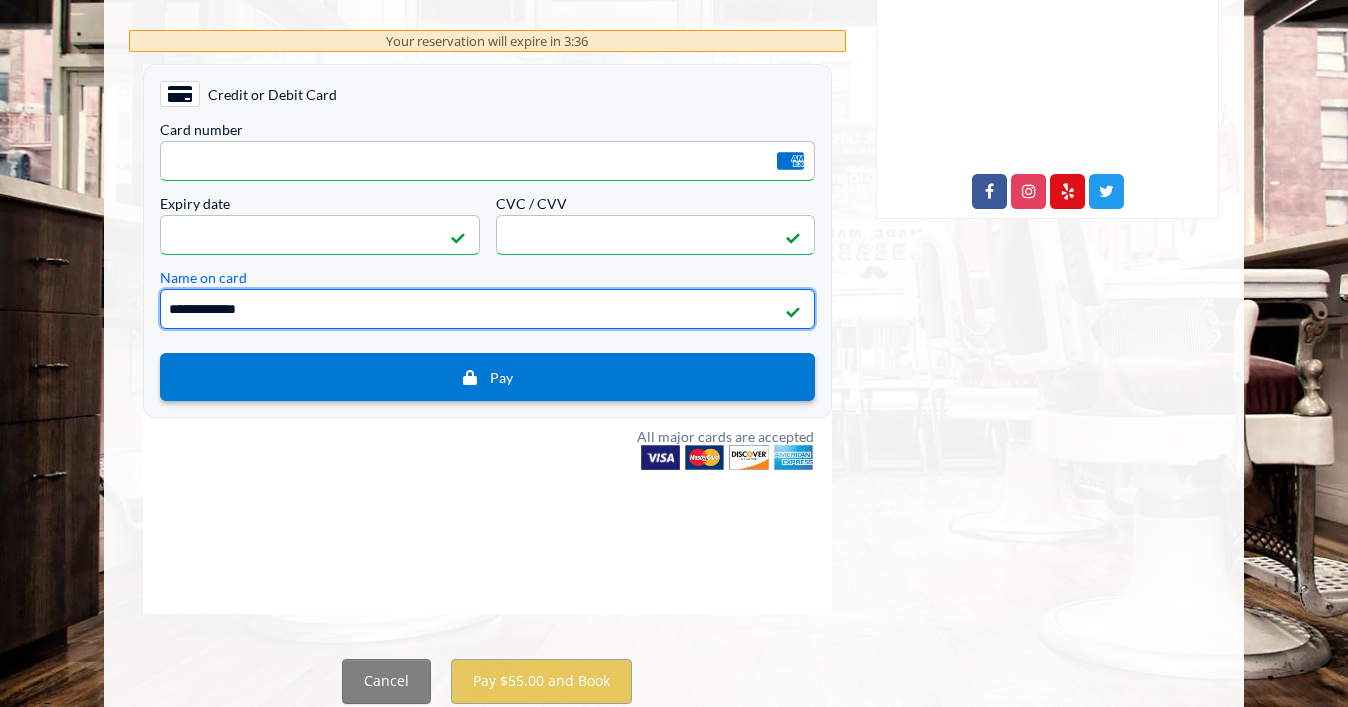 type on "**********" 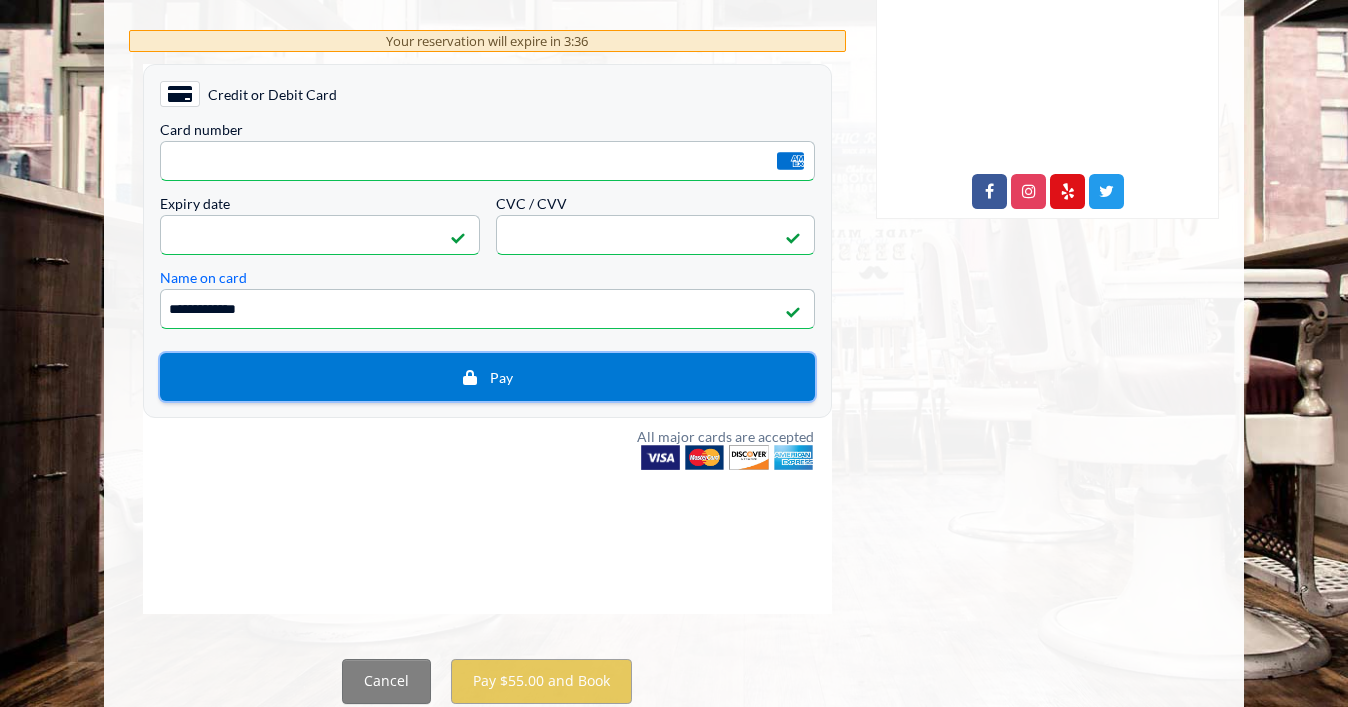 click on "Pay" at bounding box center [487, 376] 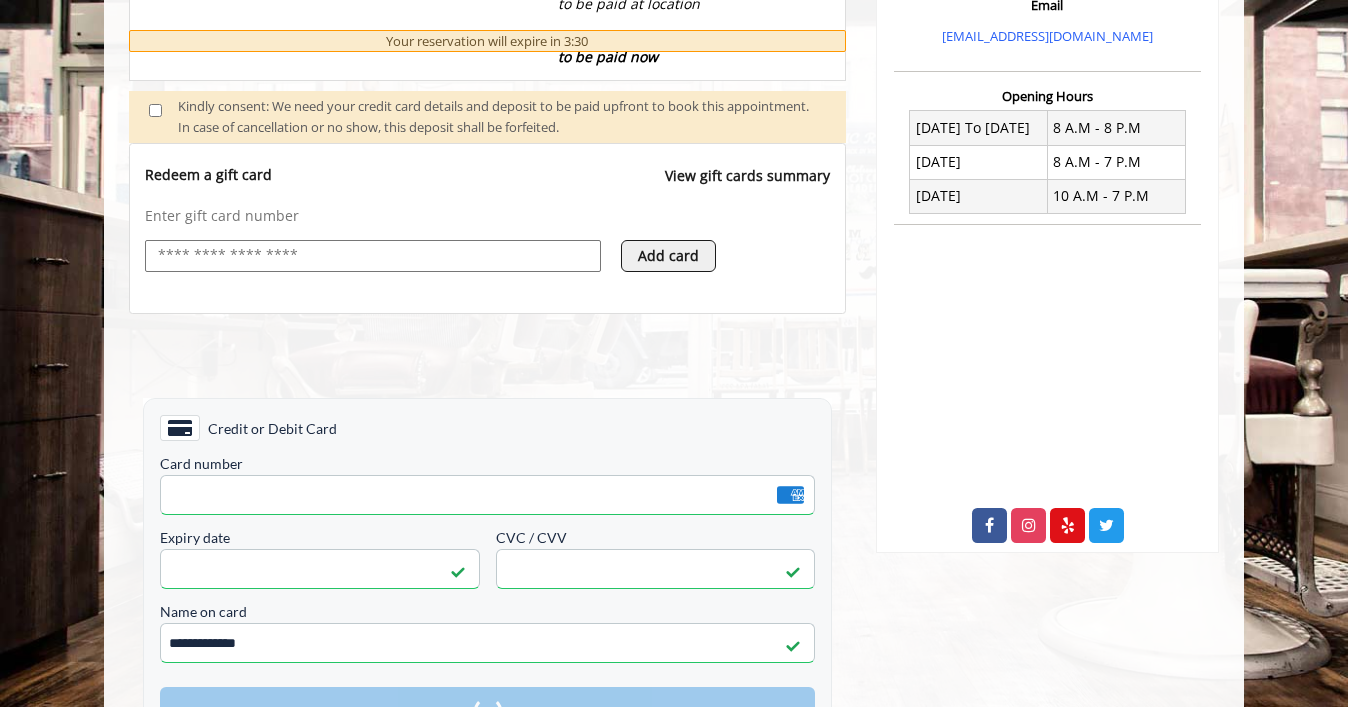 scroll, scrollTop: 794, scrollLeft: 0, axis: vertical 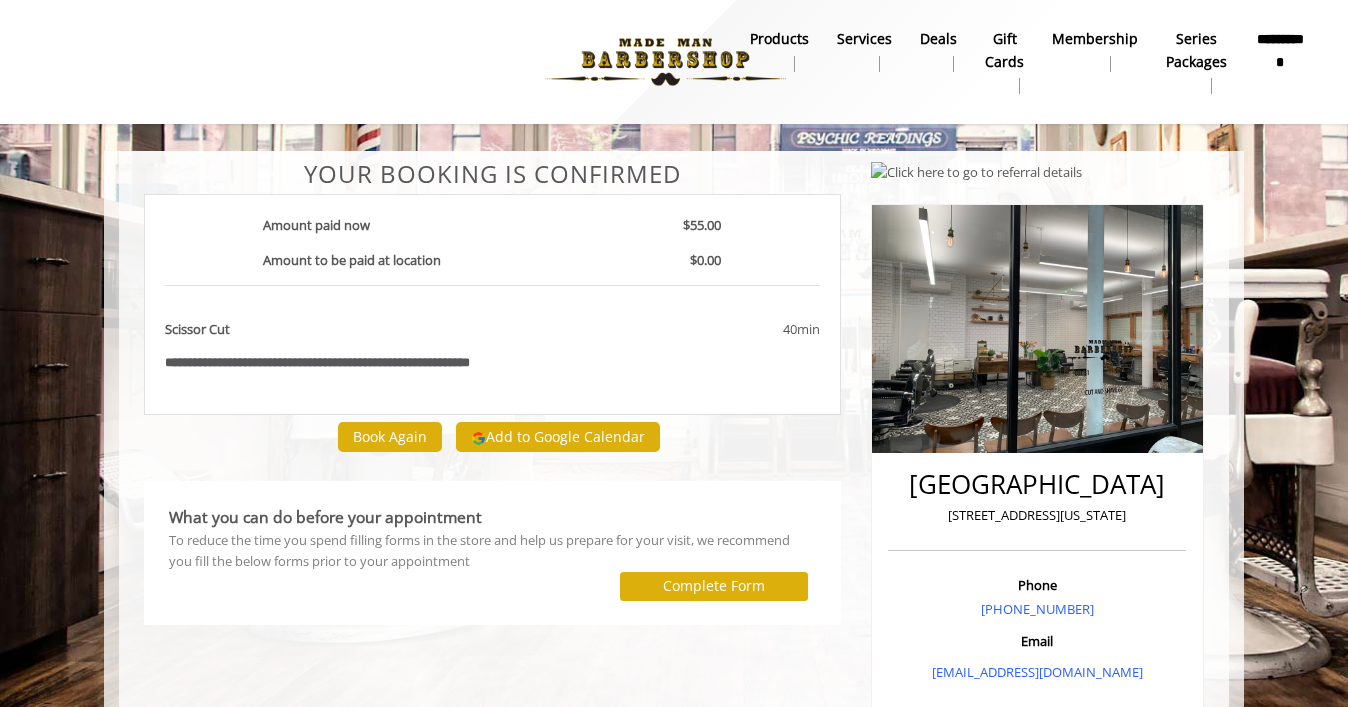 click on "**********" at bounding box center [345, 362] 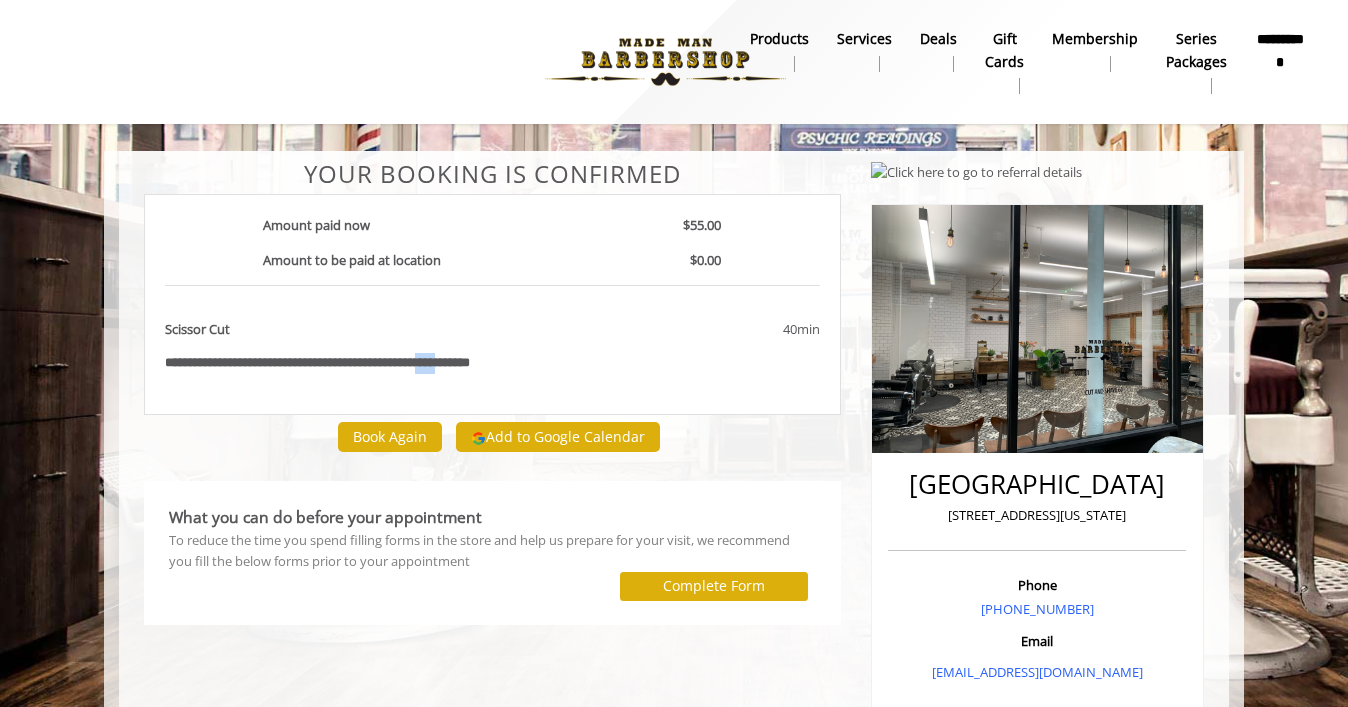 click on "**********" at bounding box center [345, 362] 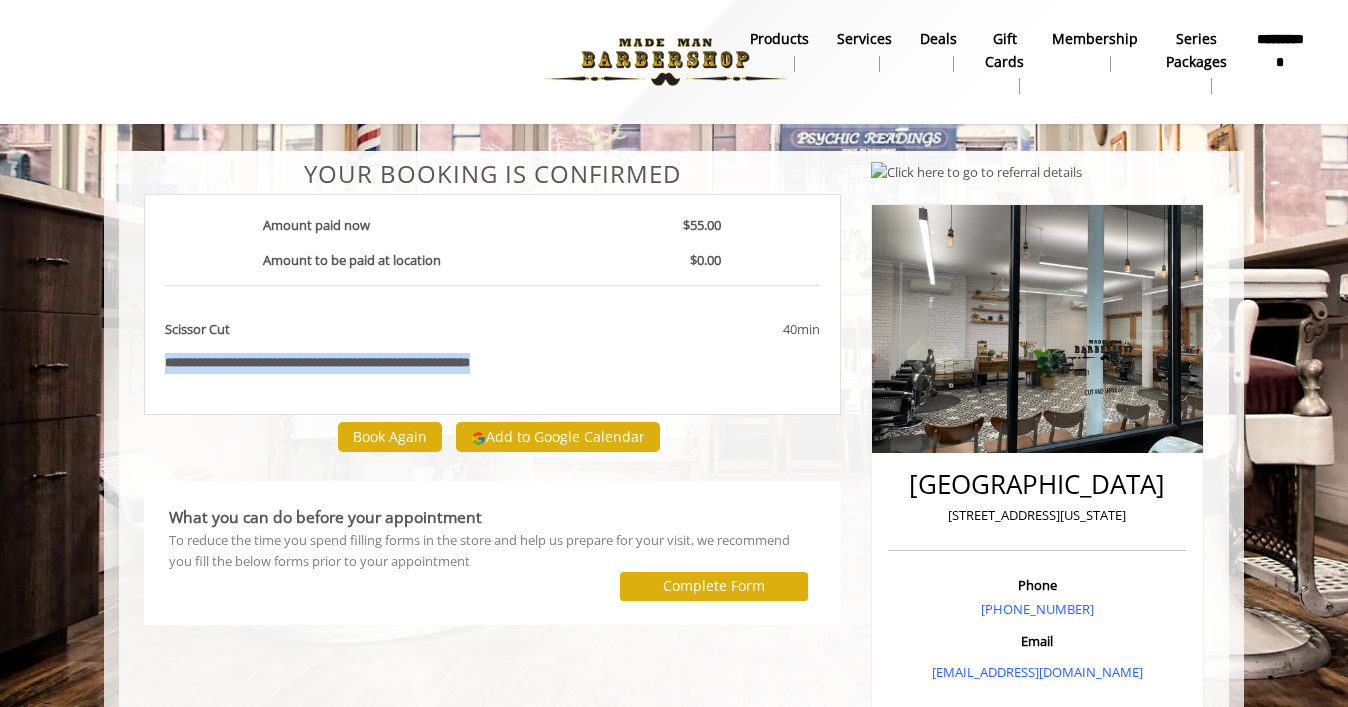 click on "**********" at bounding box center [345, 362] 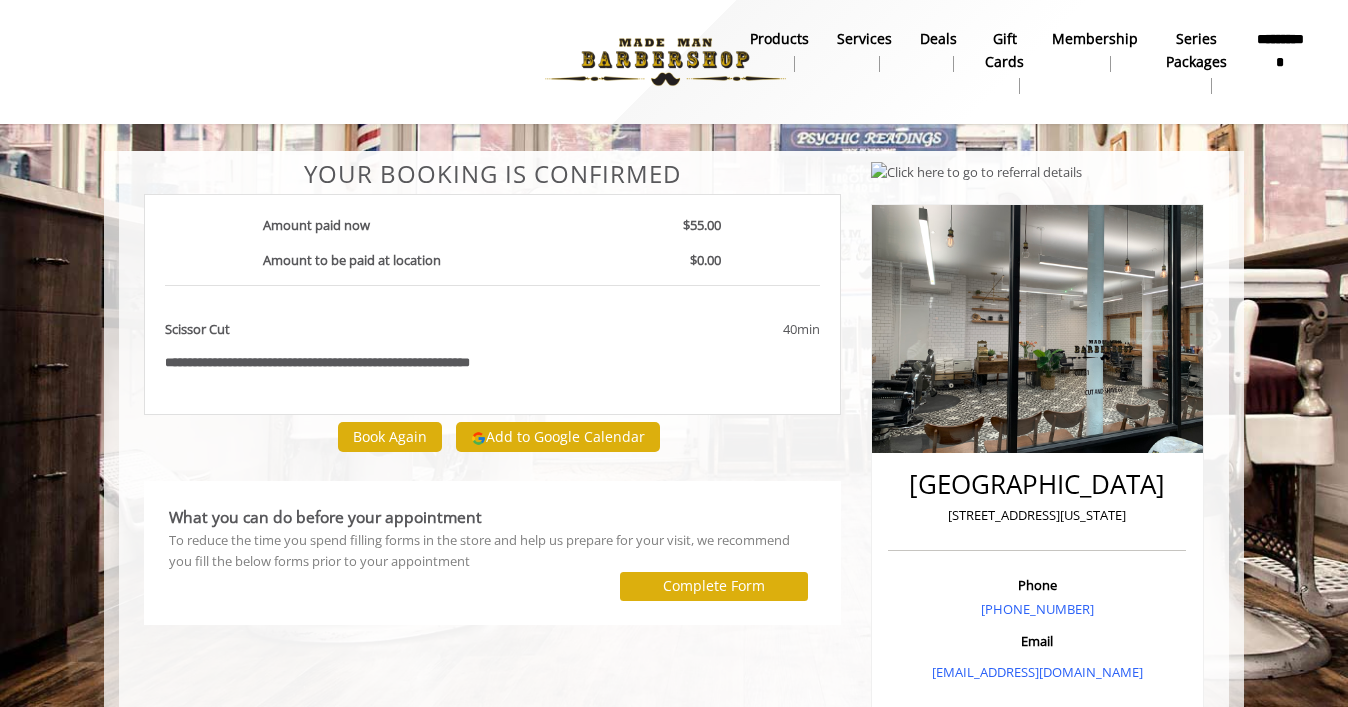 click on "**********" at bounding box center (345, 362) 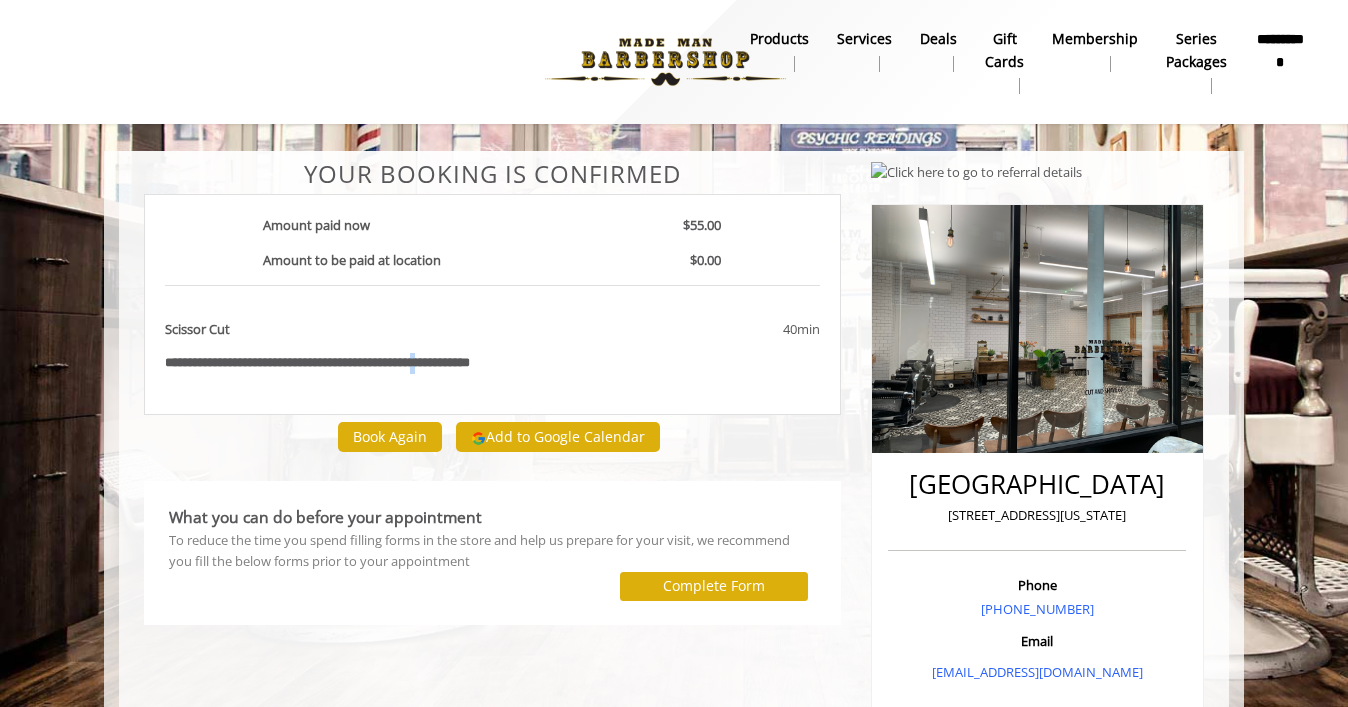 click on "**********" at bounding box center (345, 362) 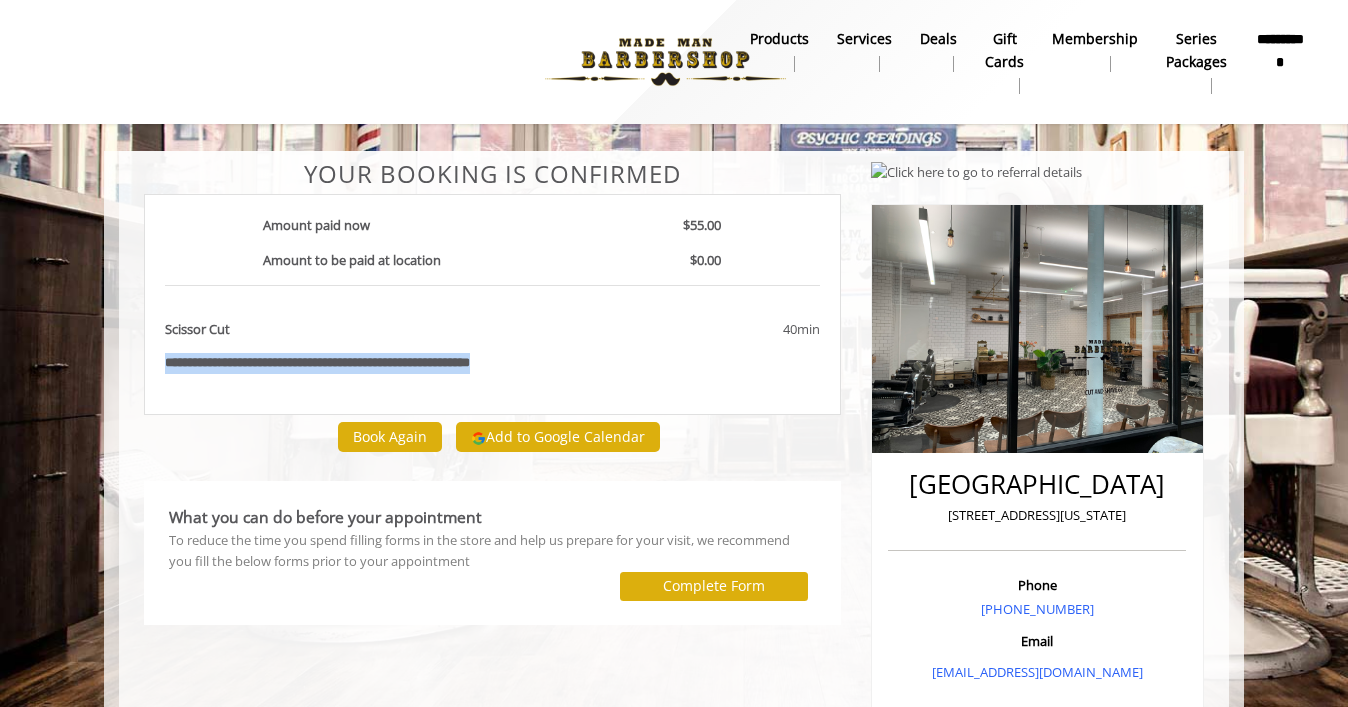 click on "**********" at bounding box center (345, 362) 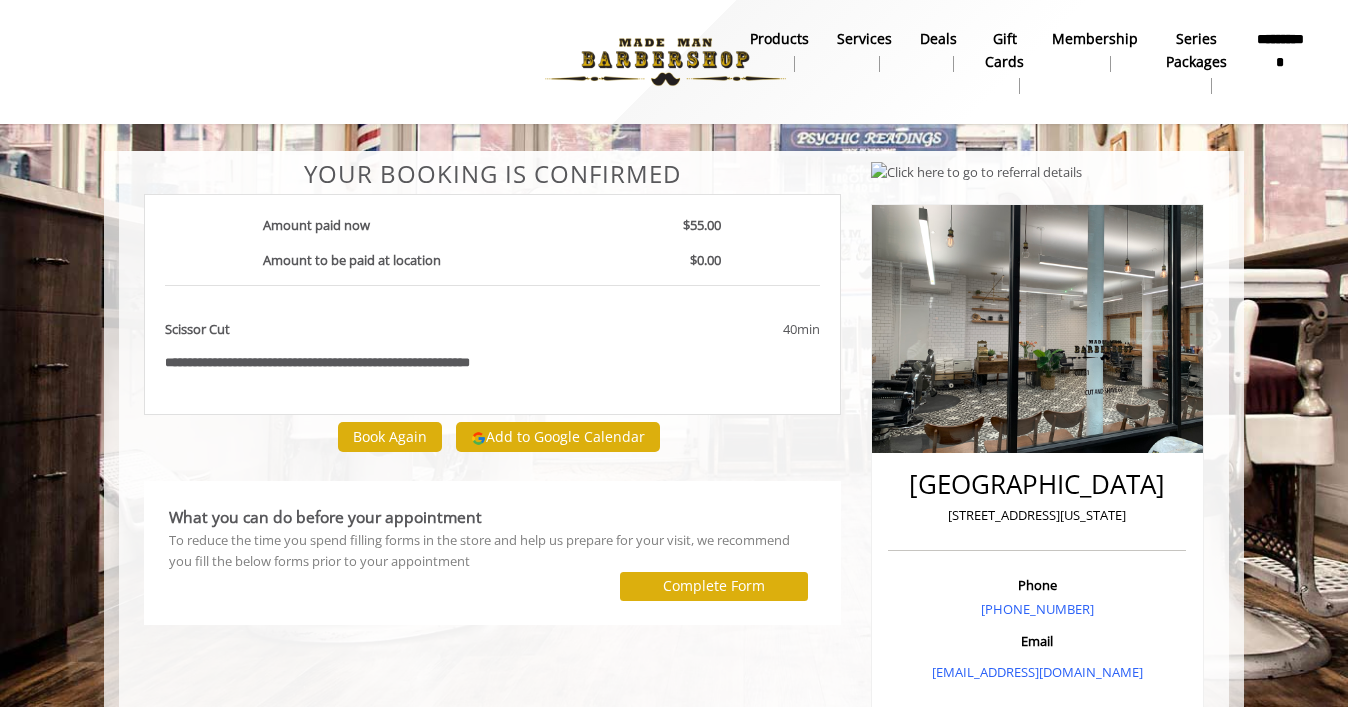 click on "**********" at bounding box center (345, 362) 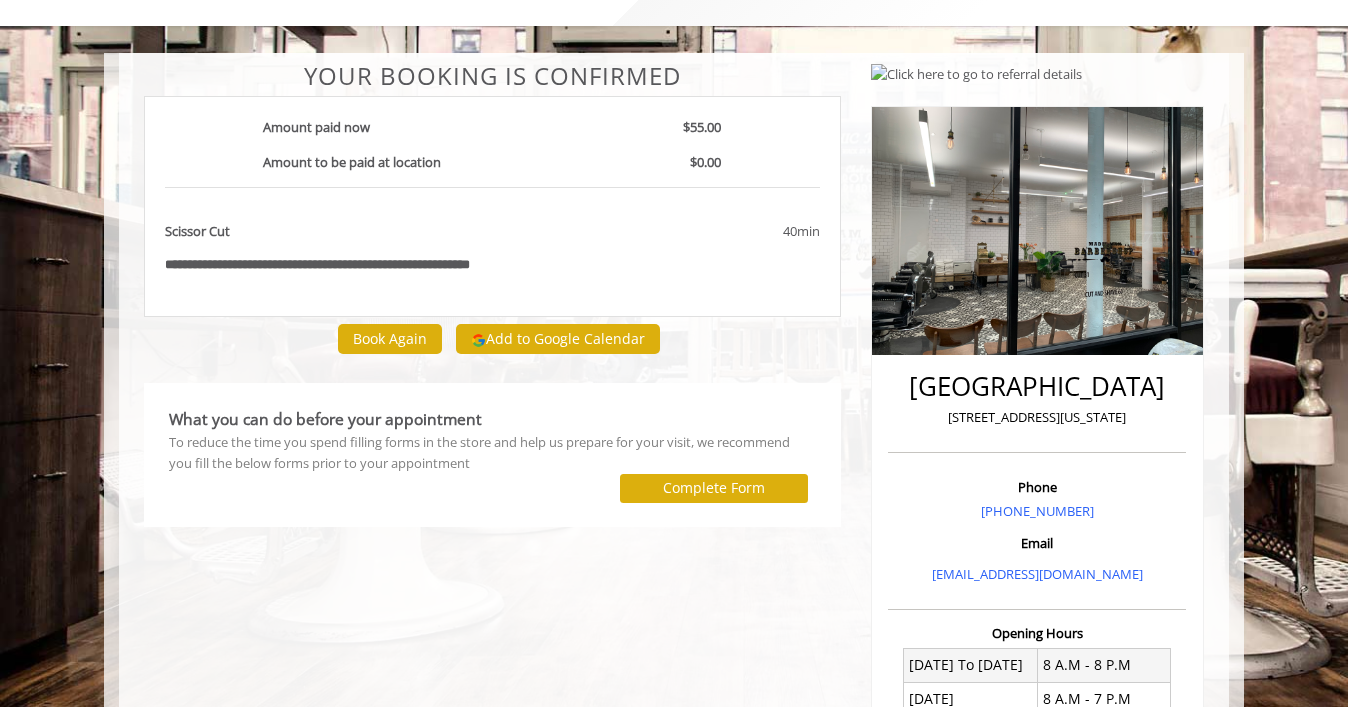 scroll, scrollTop: 0, scrollLeft: 0, axis: both 